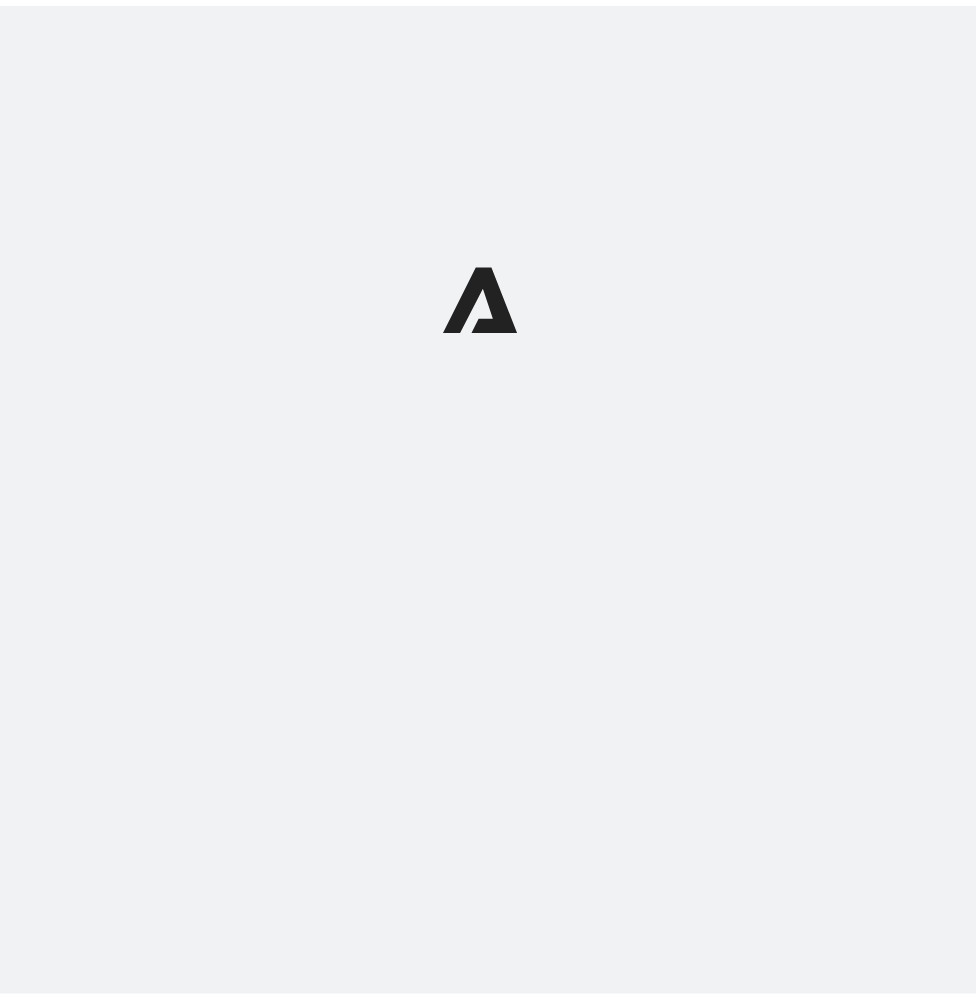 scroll, scrollTop: 0, scrollLeft: 0, axis: both 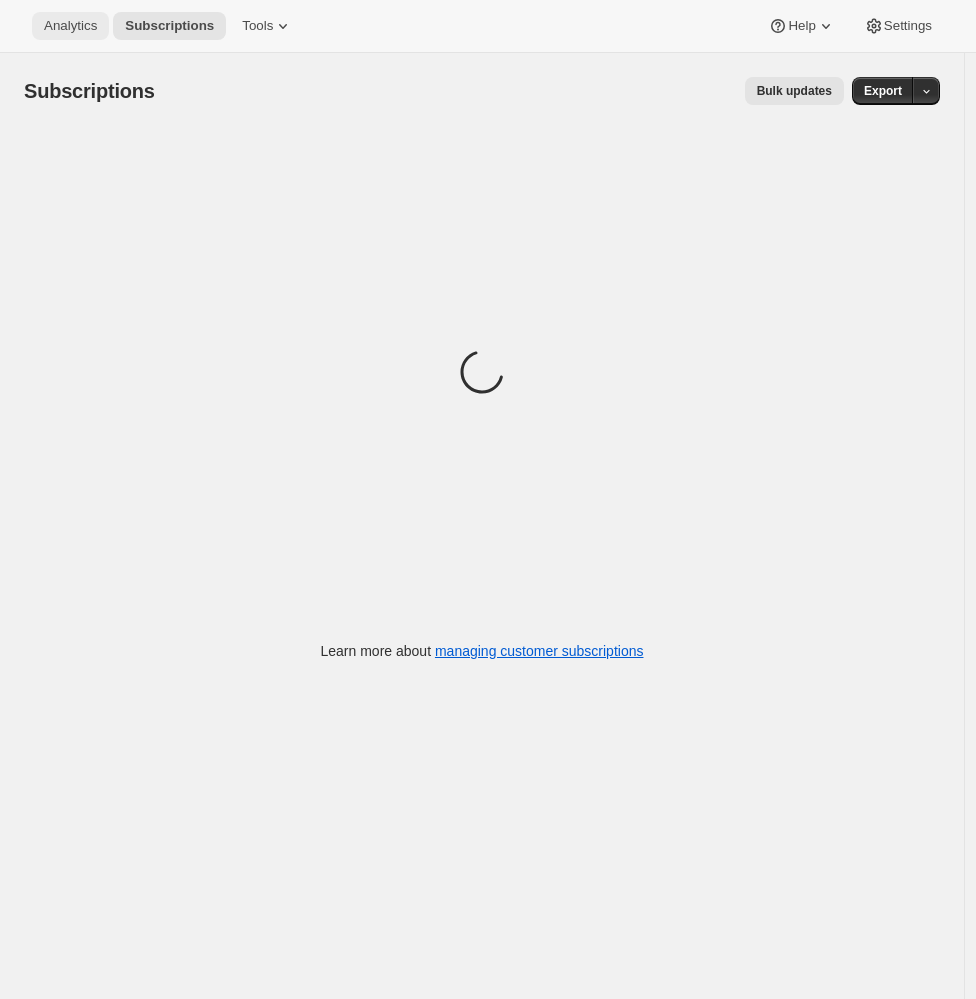 click on "Analytics" at bounding box center [70, 26] 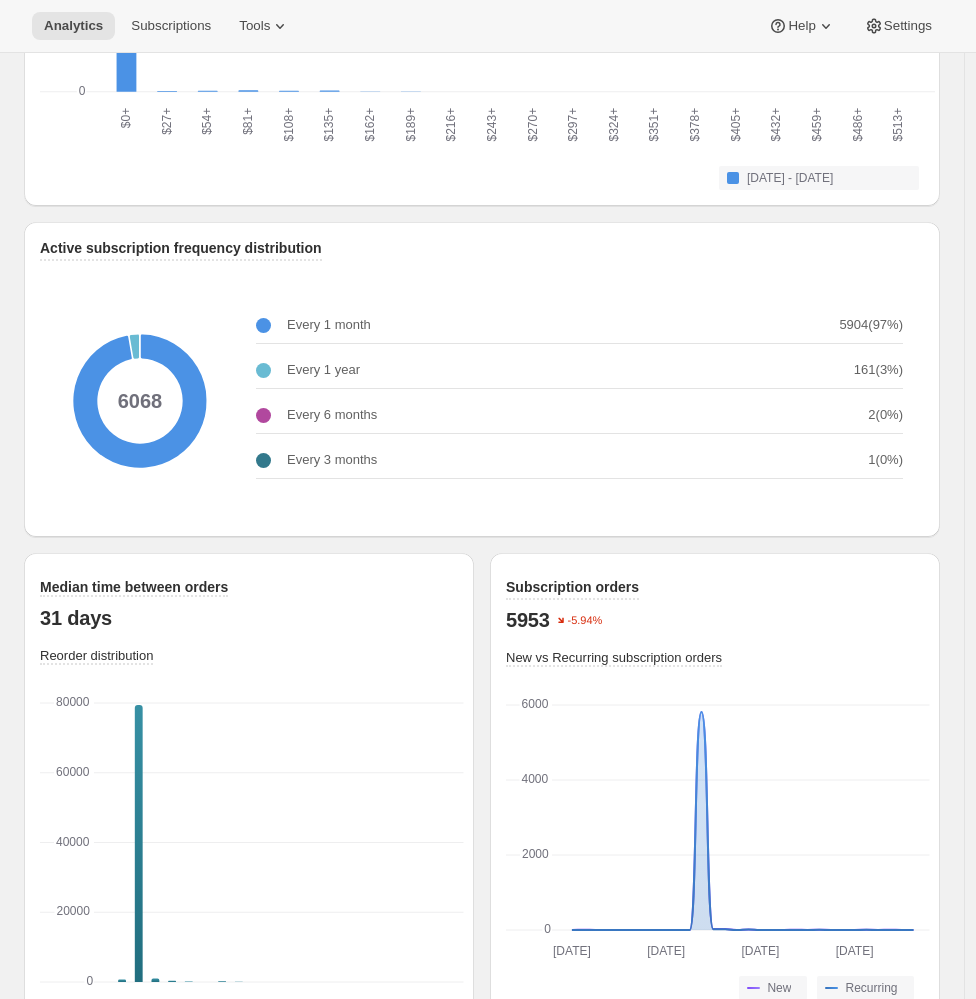 scroll, scrollTop: 2383, scrollLeft: 0, axis: vertical 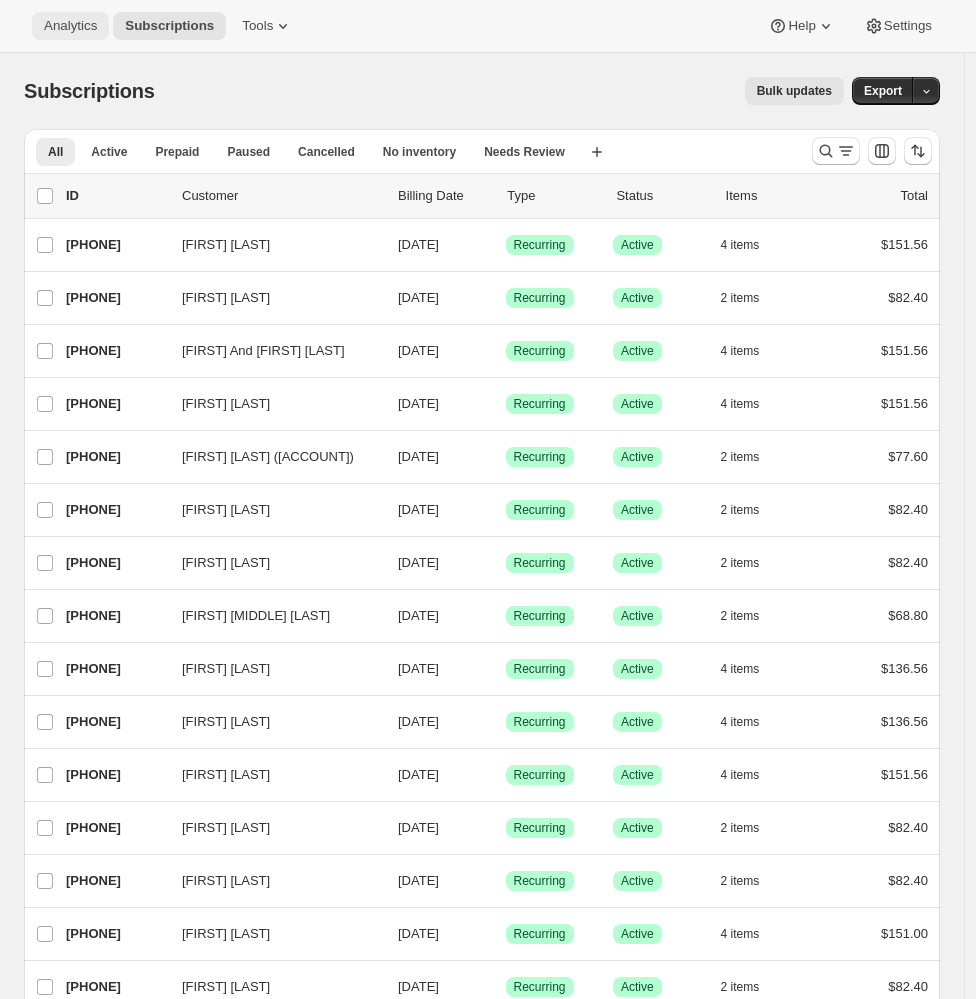 click on "Analytics" at bounding box center [70, 26] 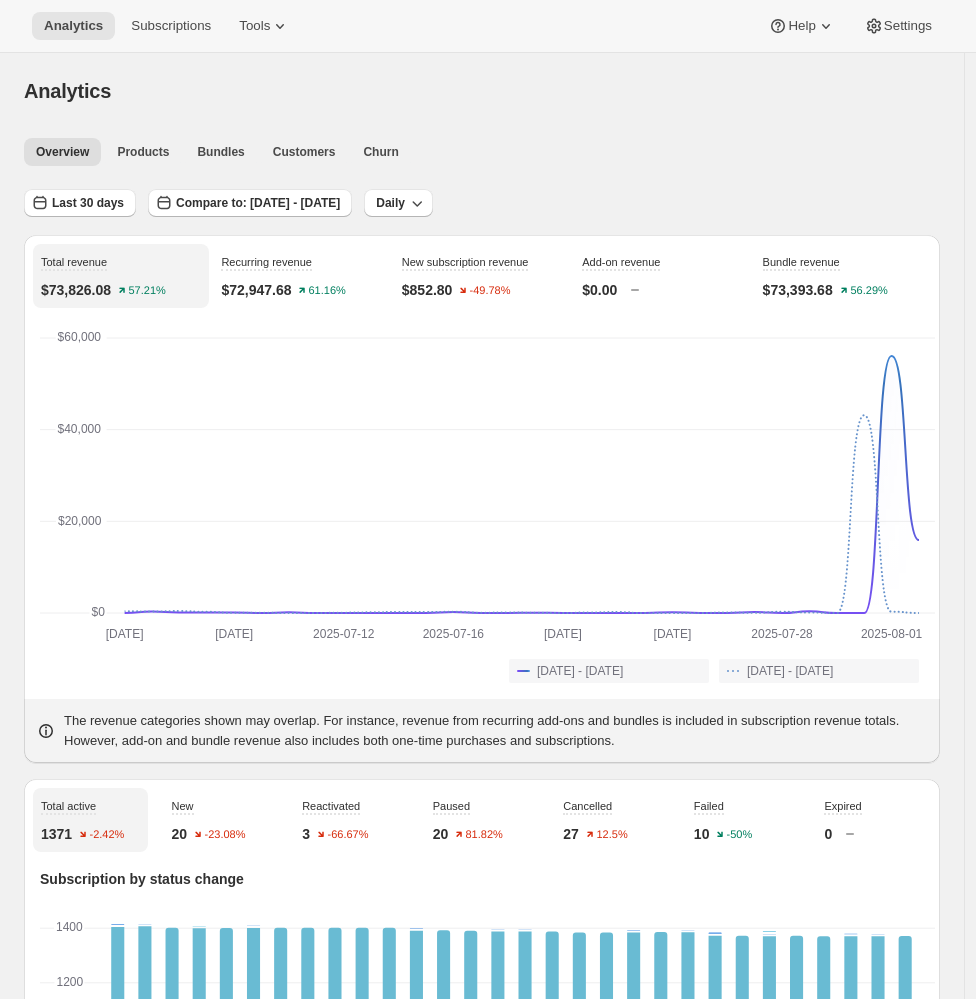 scroll, scrollTop: 614, scrollLeft: 0, axis: vertical 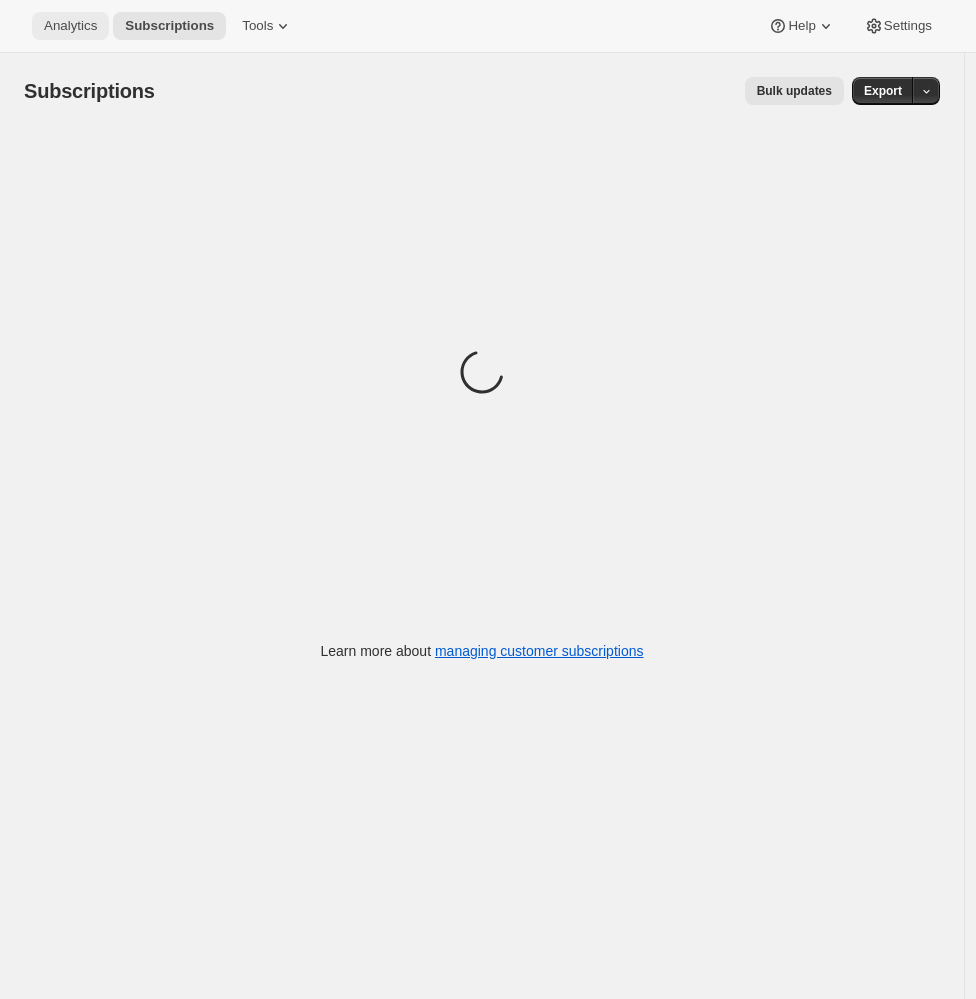 click on "Analytics" at bounding box center (70, 26) 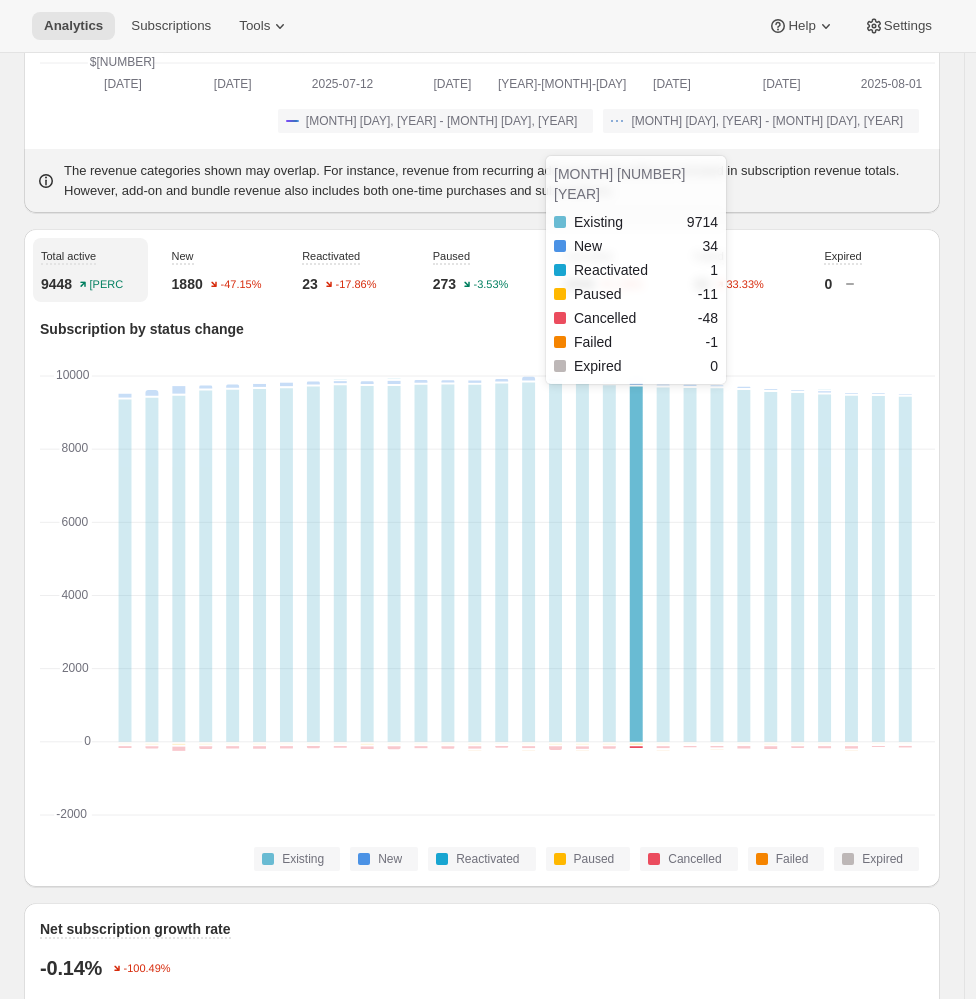 scroll, scrollTop: 0, scrollLeft: 0, axis: both 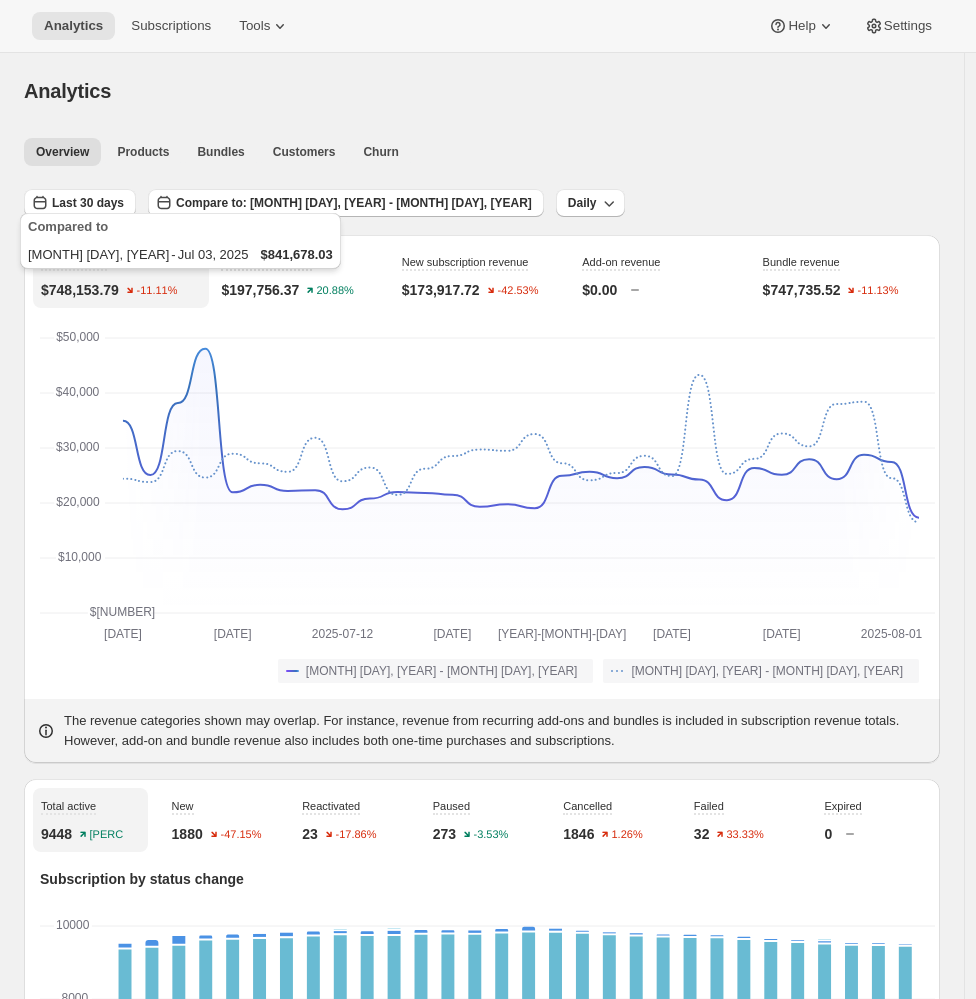 click on "Compared to Jun 04, 2025 - Jul 03, 2025 $841,678.03" at bounding box center (180, 245) 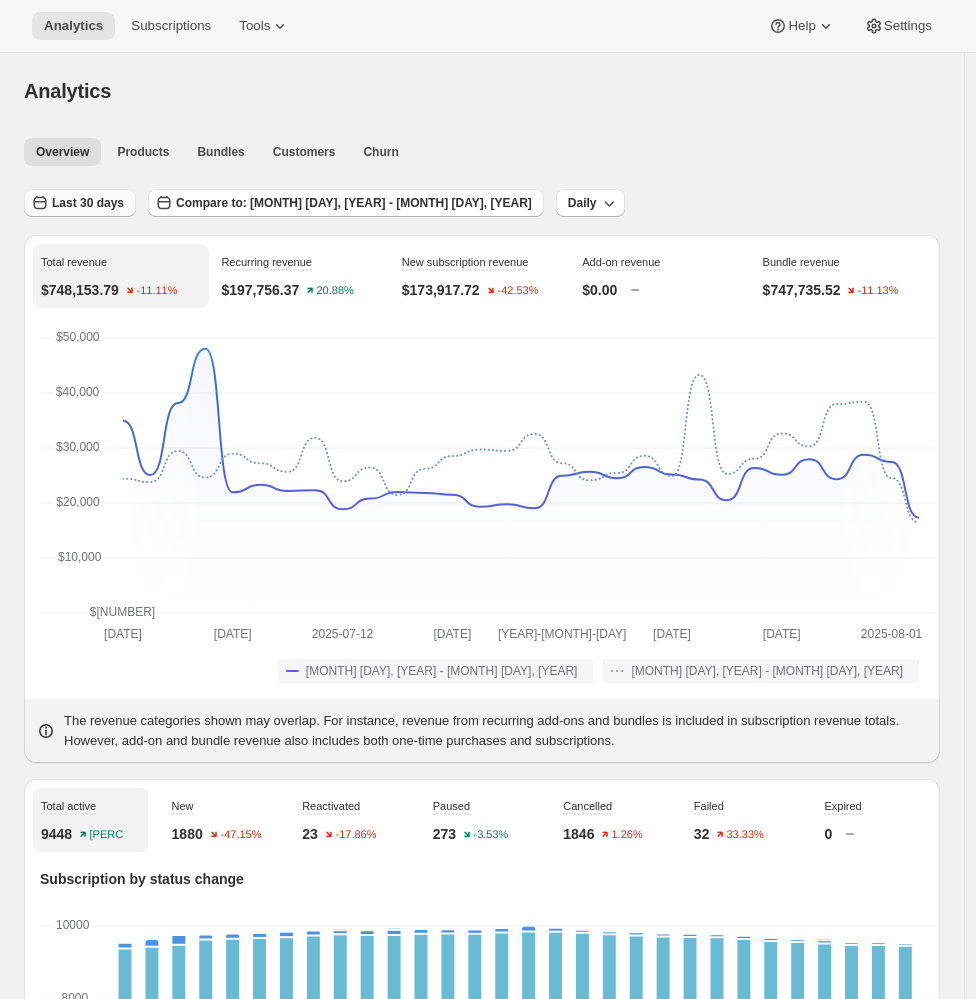 click on "Last 30 days" at bounding box center (88, 203) 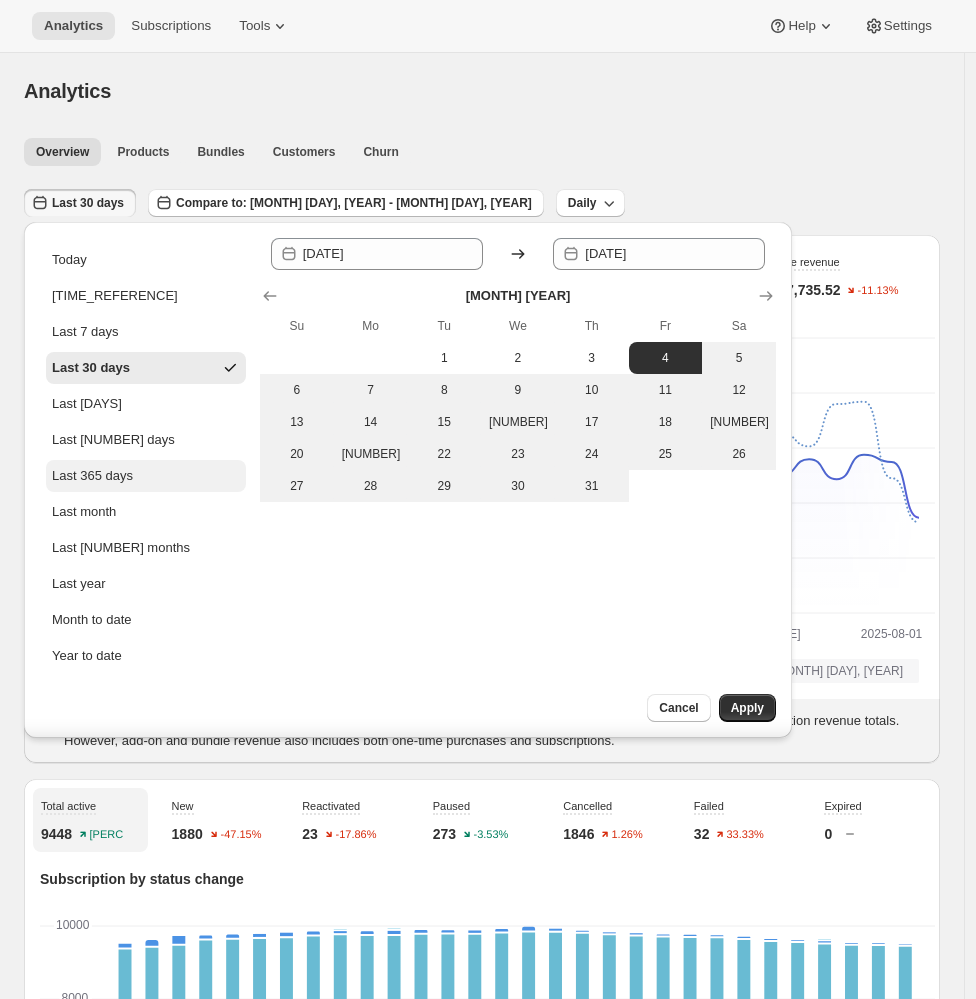 click on "Last 365 days" at bounding box center [92, 476] 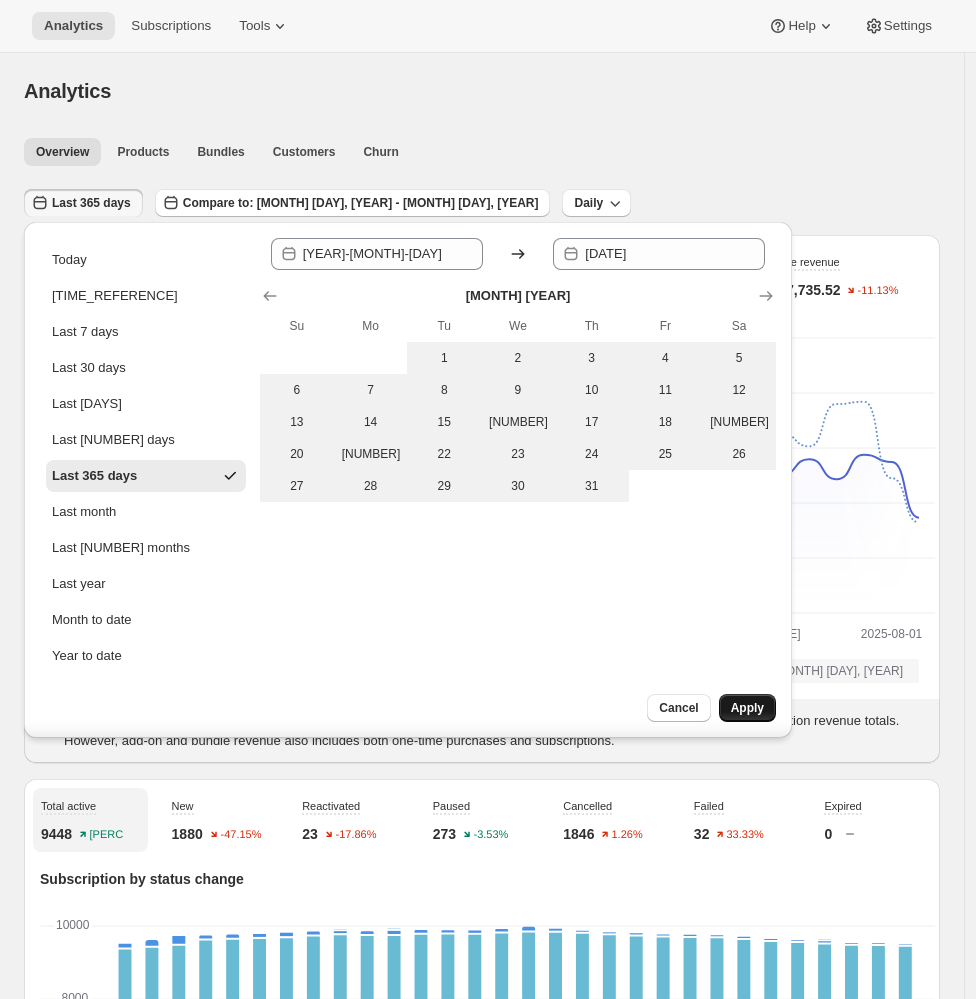 click on "Apply" at bounding box center [747, 708] 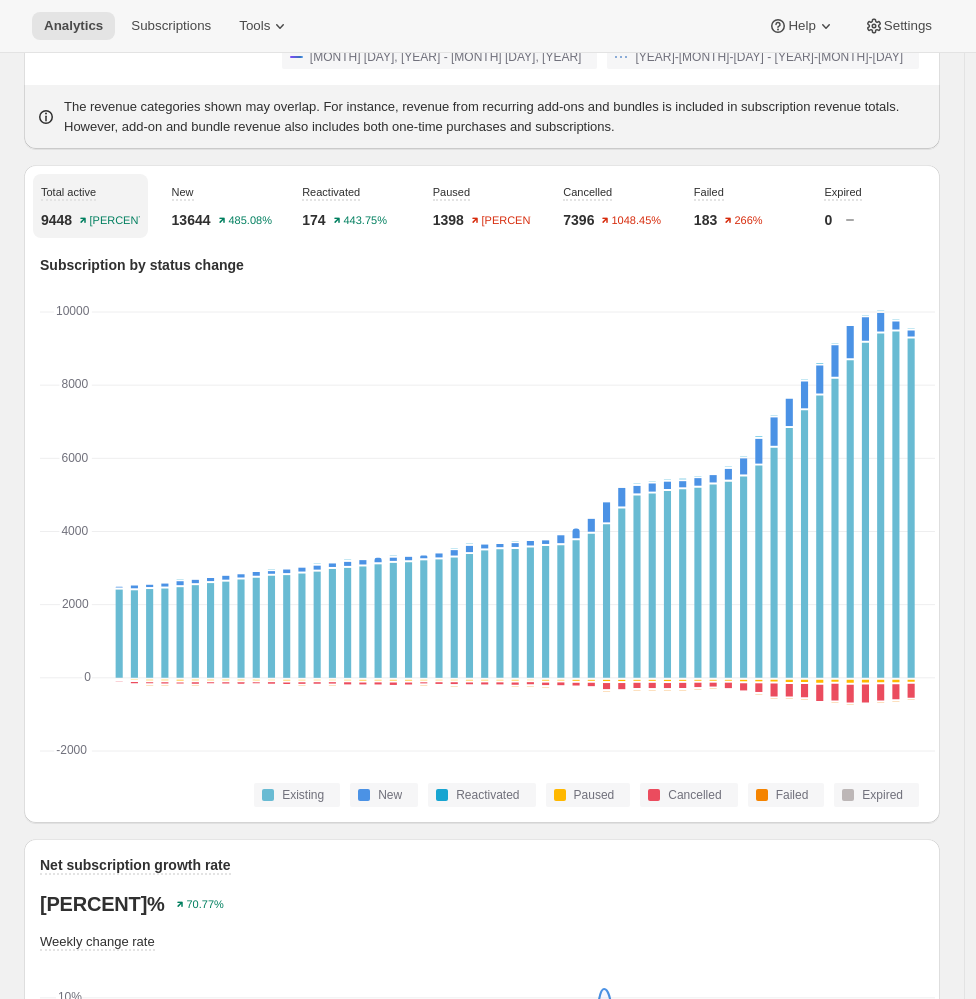 scroll, scrollTop: 0, scrollLeft: 0, axis: both 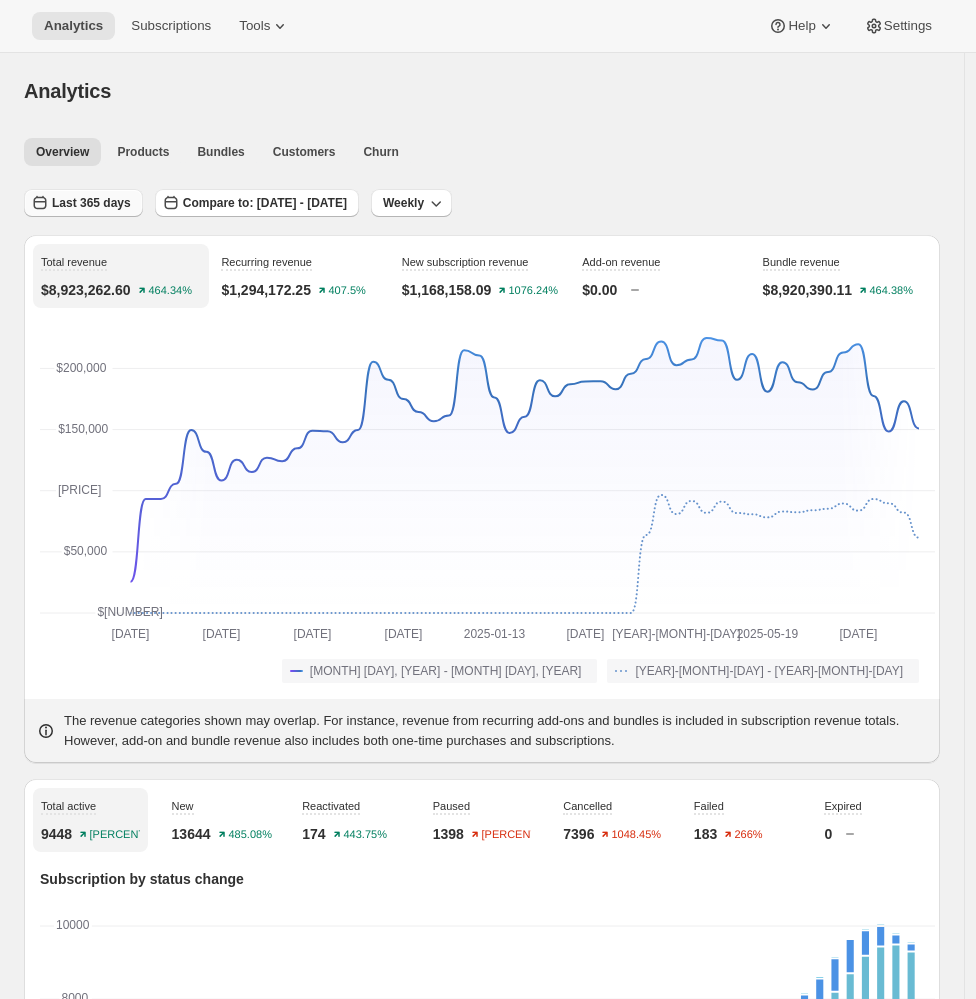 click on "Last 365 days" at bounding box center (91, 203) 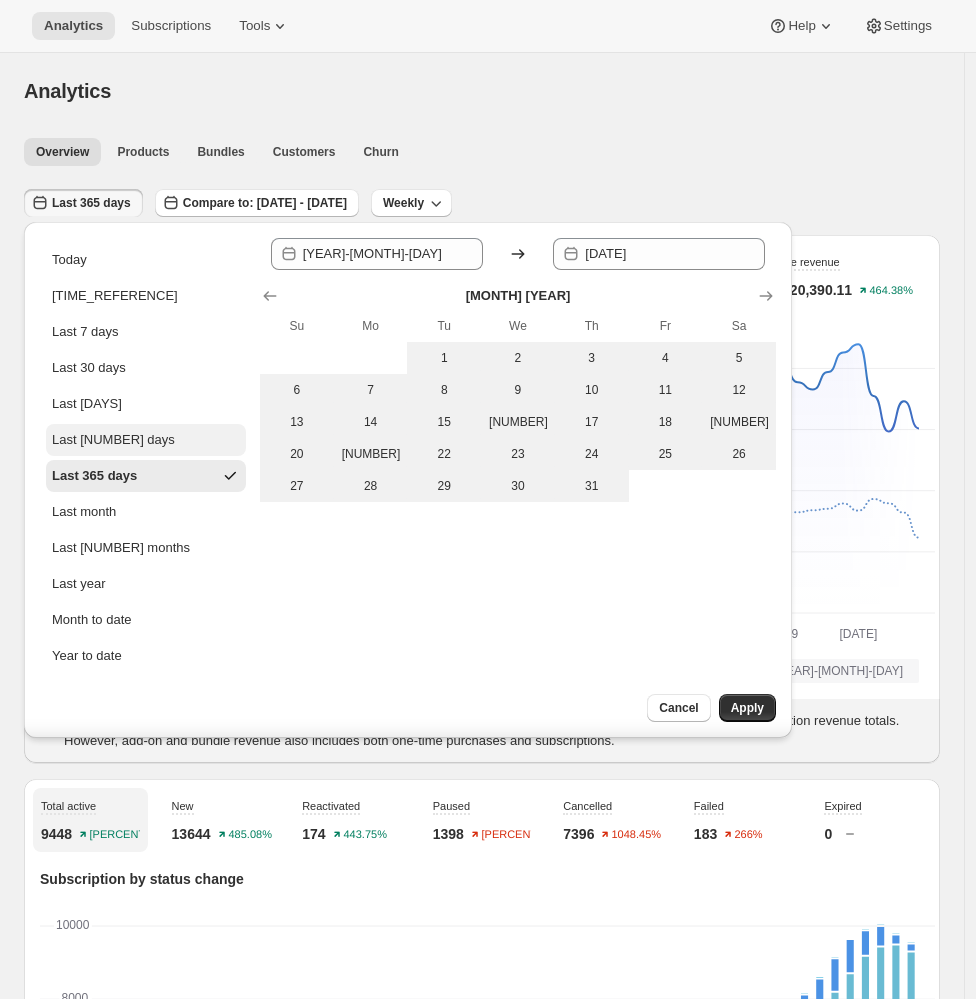 click on "Last 90 days" at bounding box center (113, 440) 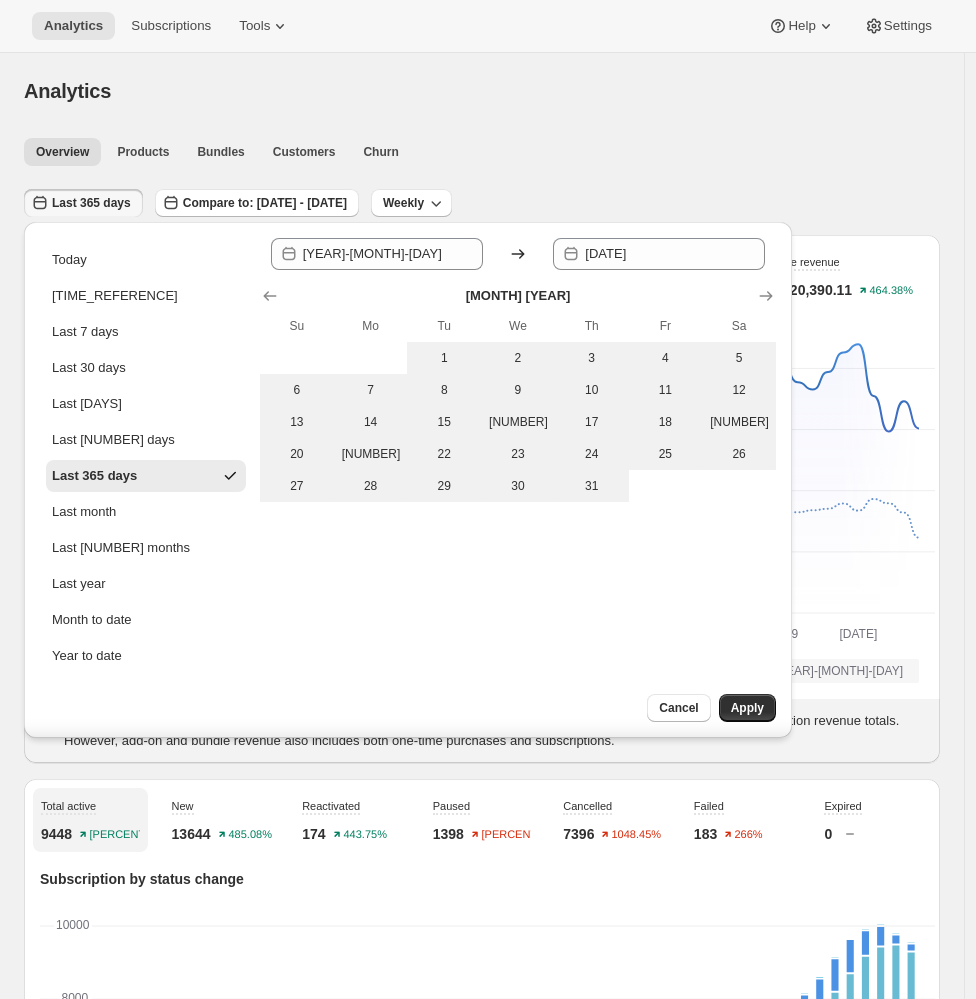 type on "2025-05-05" 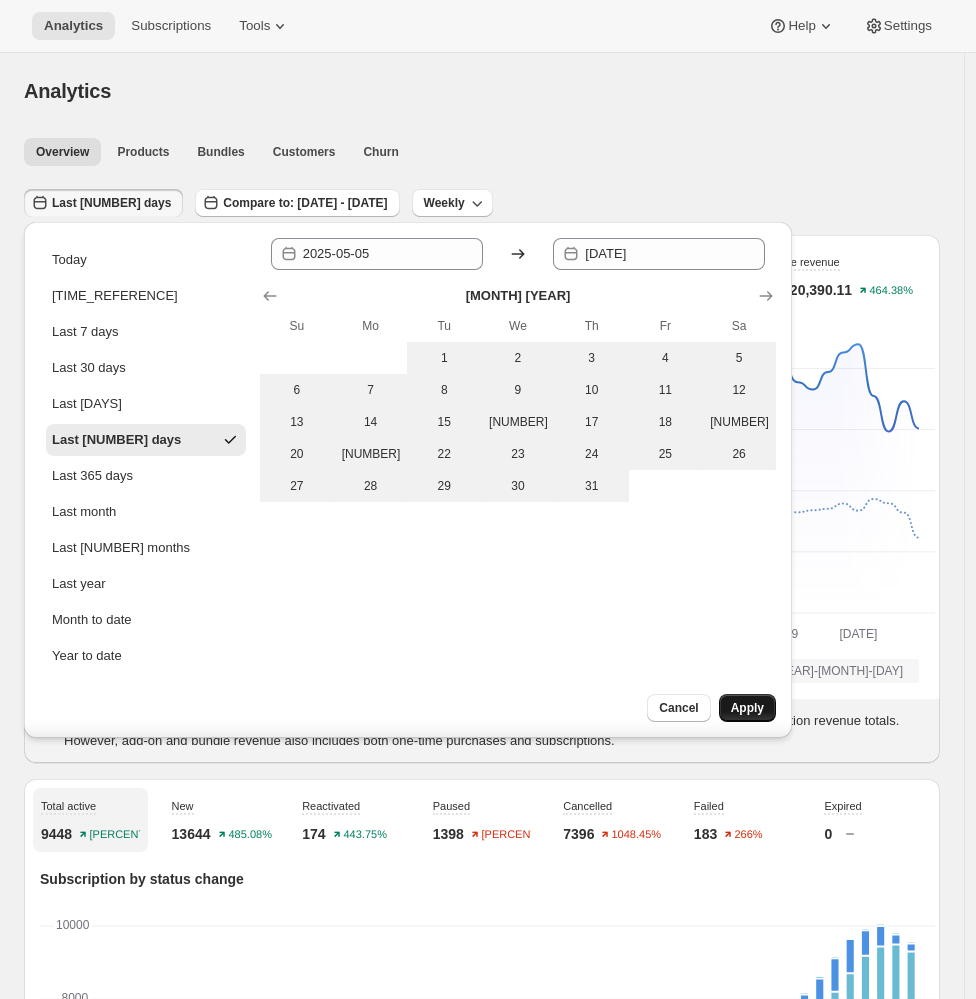 click on "Apply" at bounding box center [747, 708] 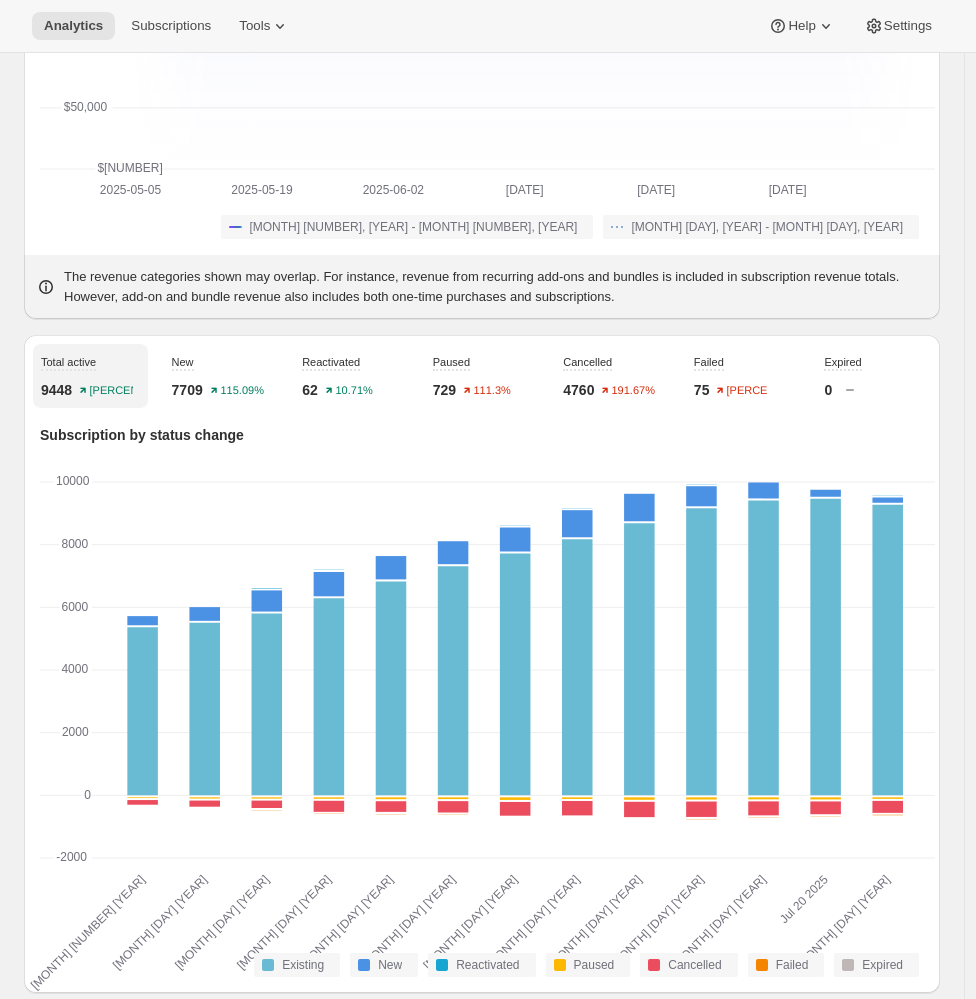 scroll, scrollTop: 110, scrollLeft: 0, axis: vertical 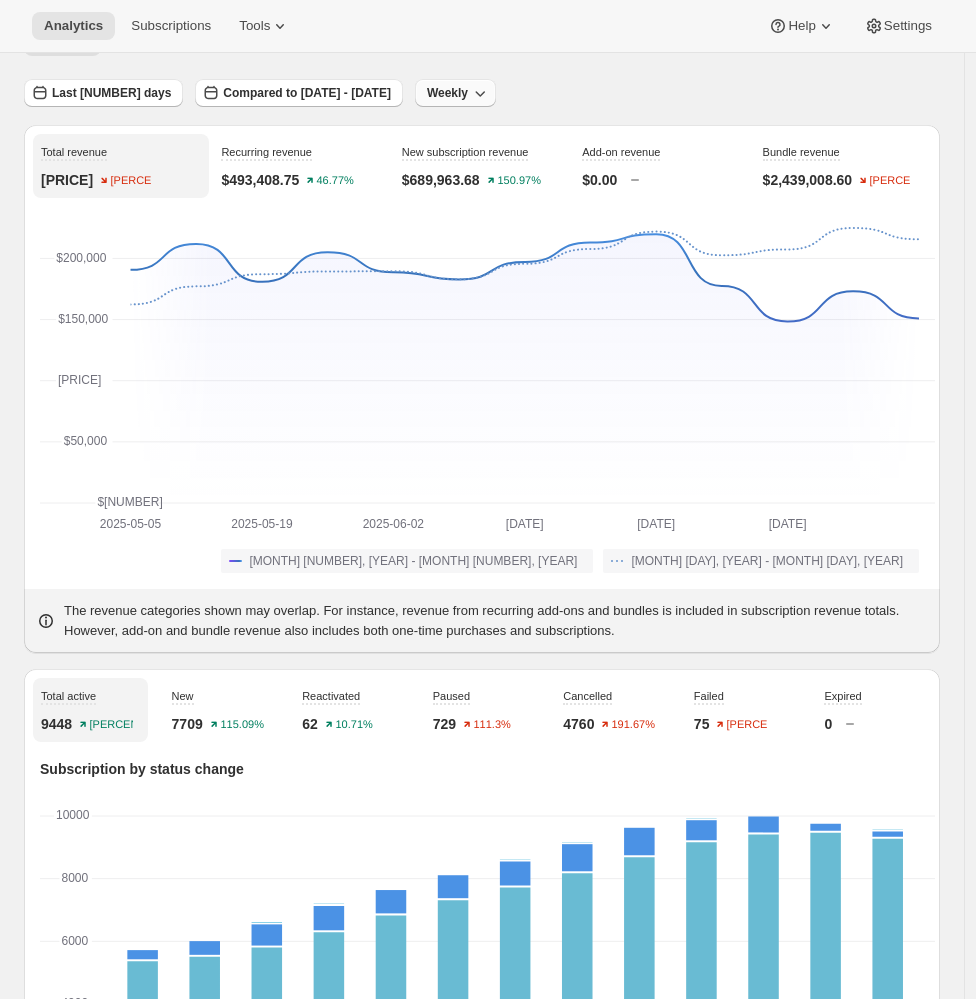 click on "Weekly" at bounding box center [447, 93] 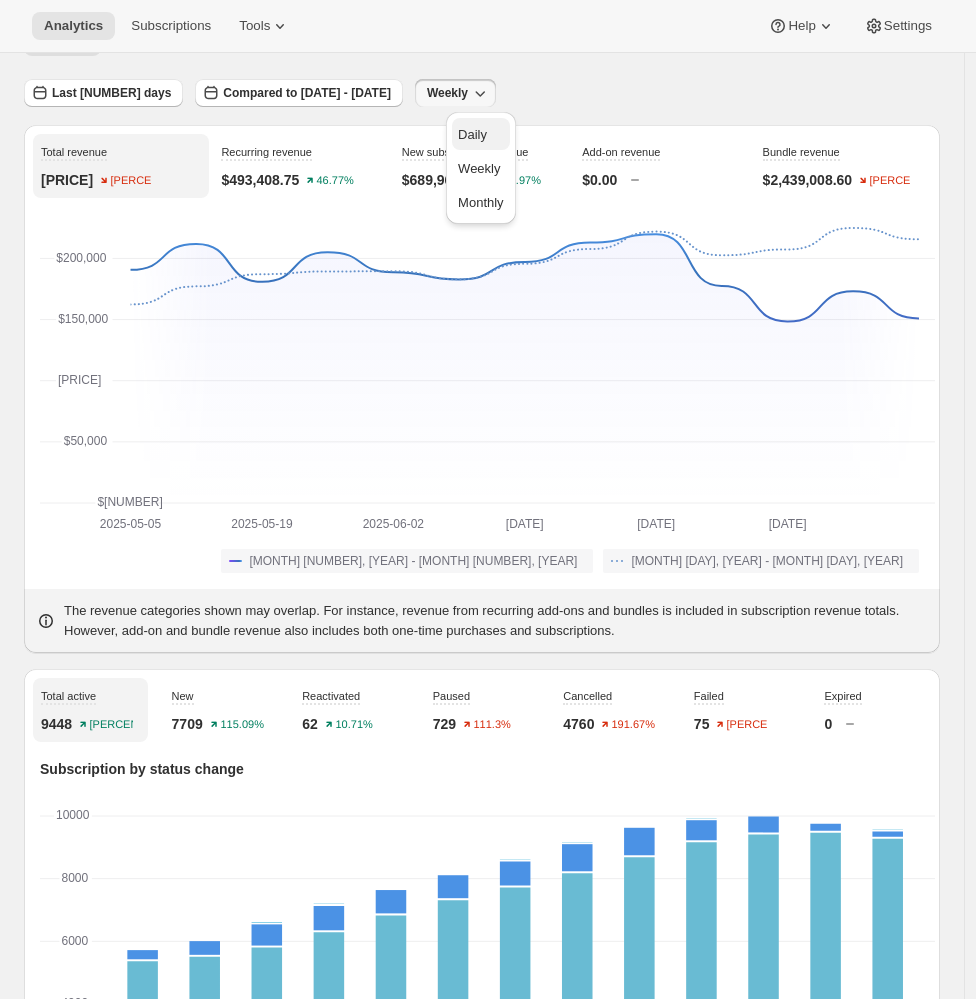 click on "Daily" at bounding box center [472, 134] 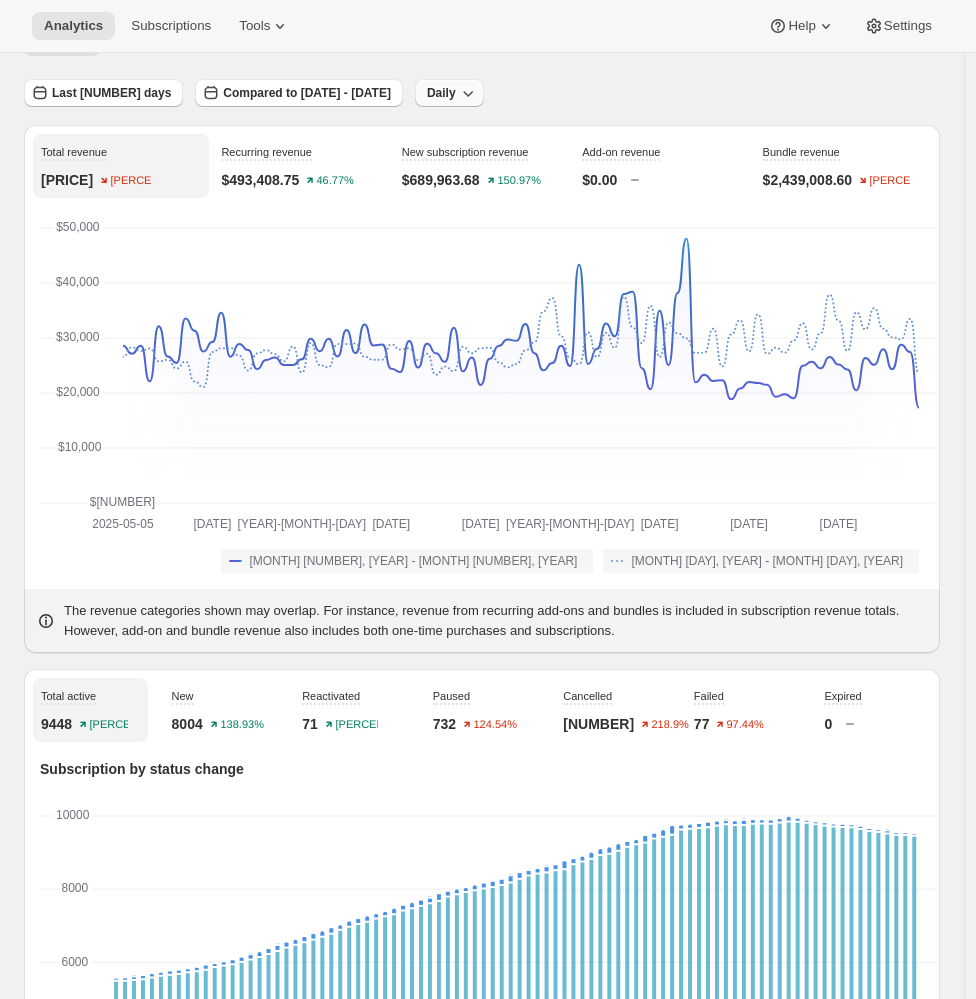 drag, startPoint x: 459, startPoint y: 92, endPoint x: 453, endPoint y: 103, distance: 12.529964 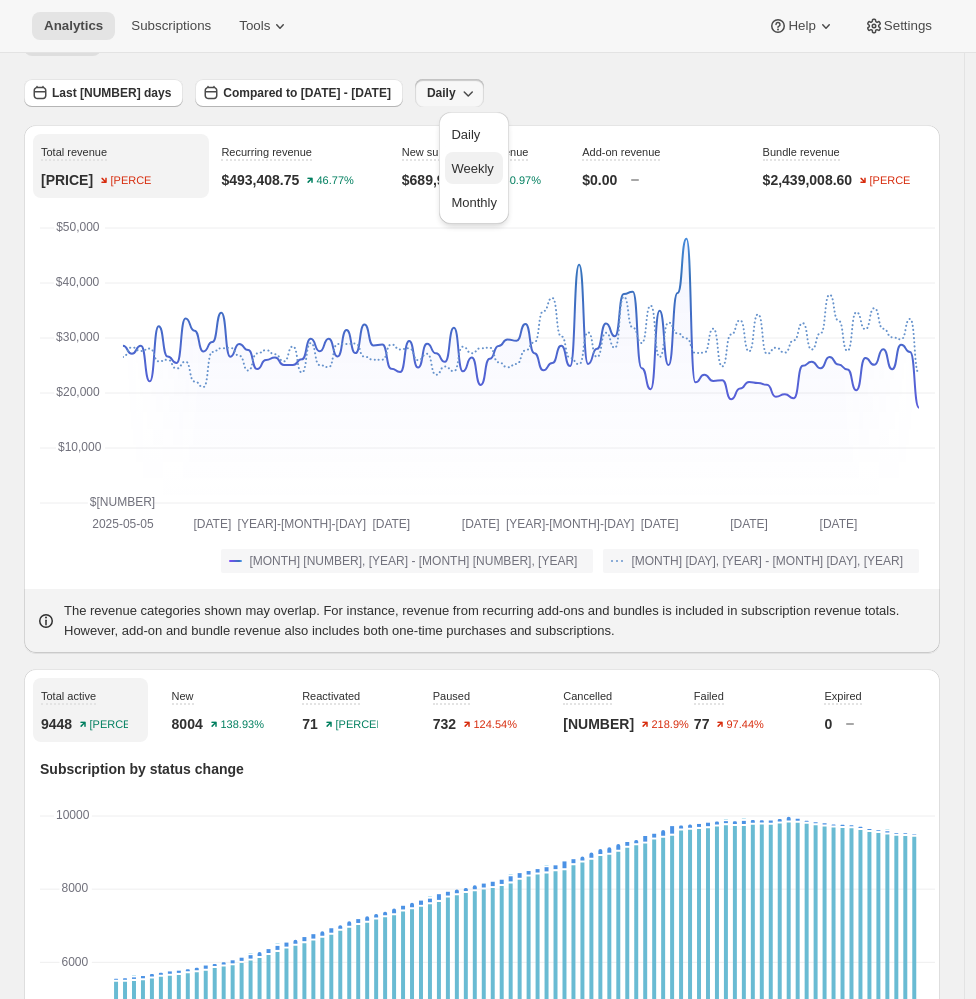 click on "Weekly" at bounding box center [472, 168] 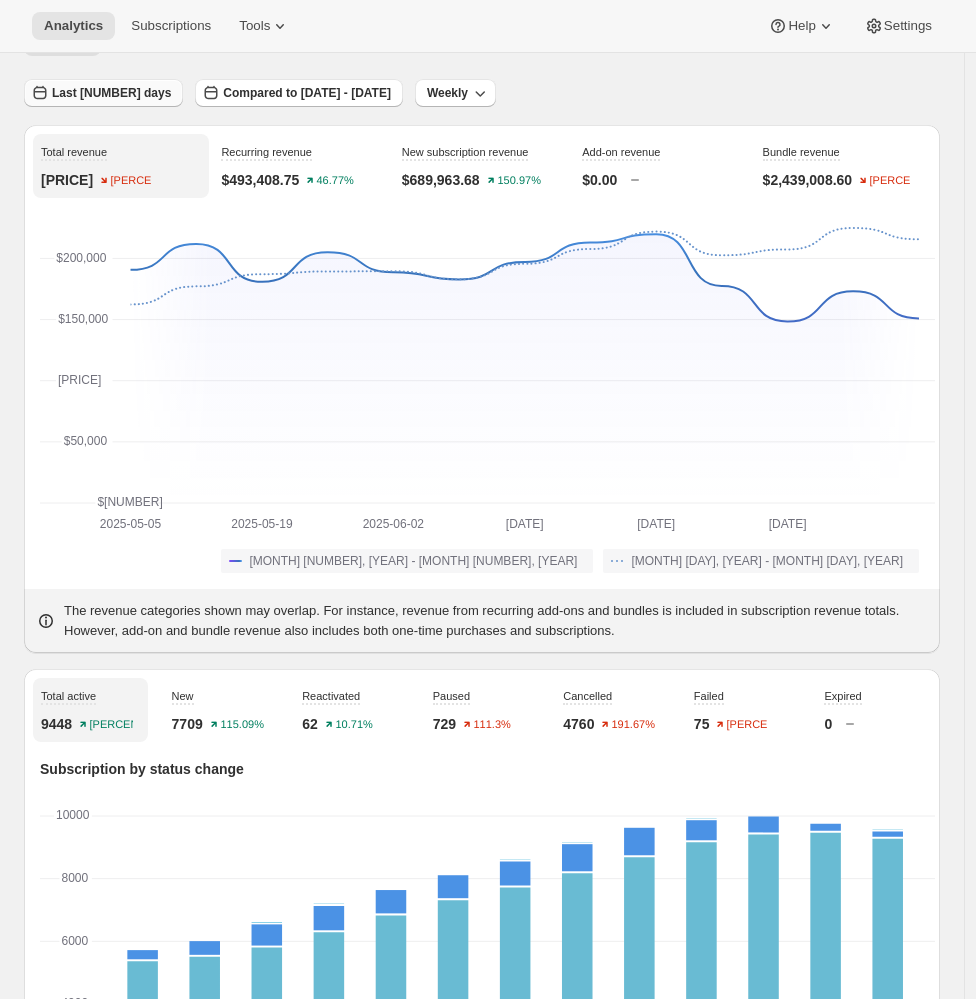 click on "Last 90 days" at bounding box center (111, 93) 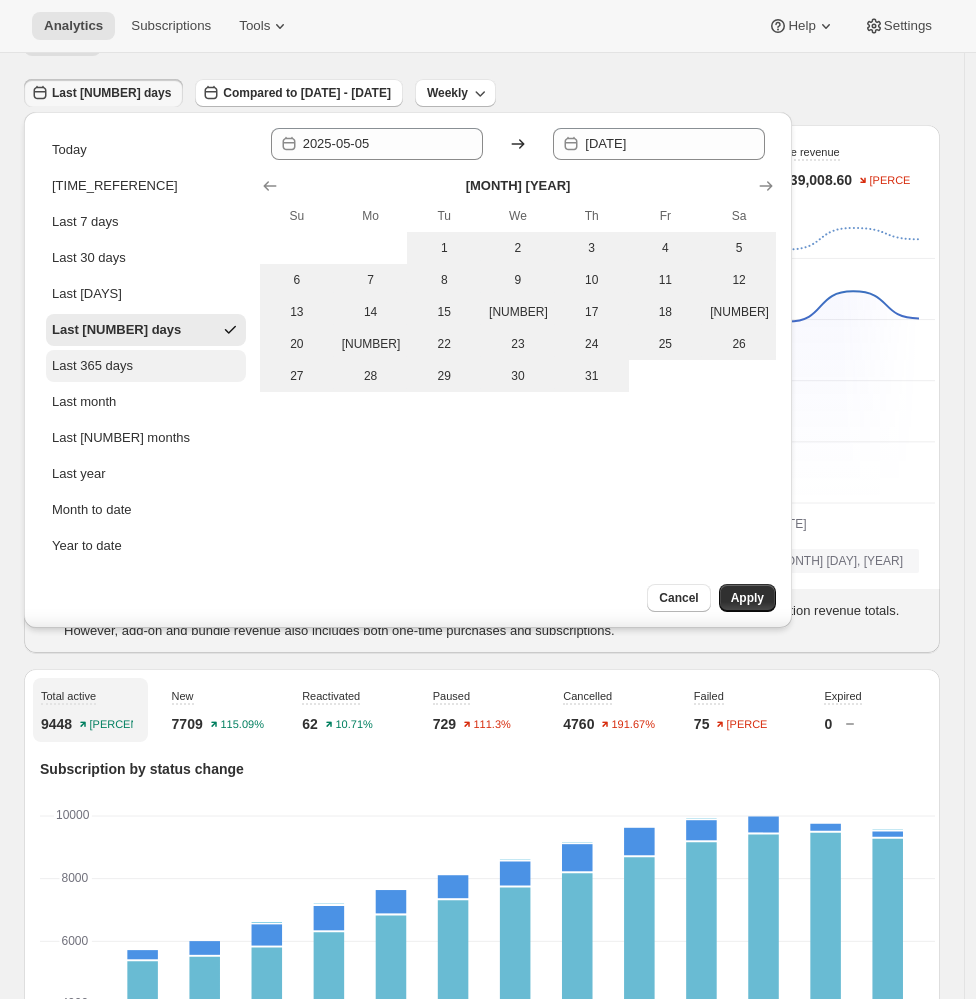 click on "Last 365 days" at bounding box center [92, 366] 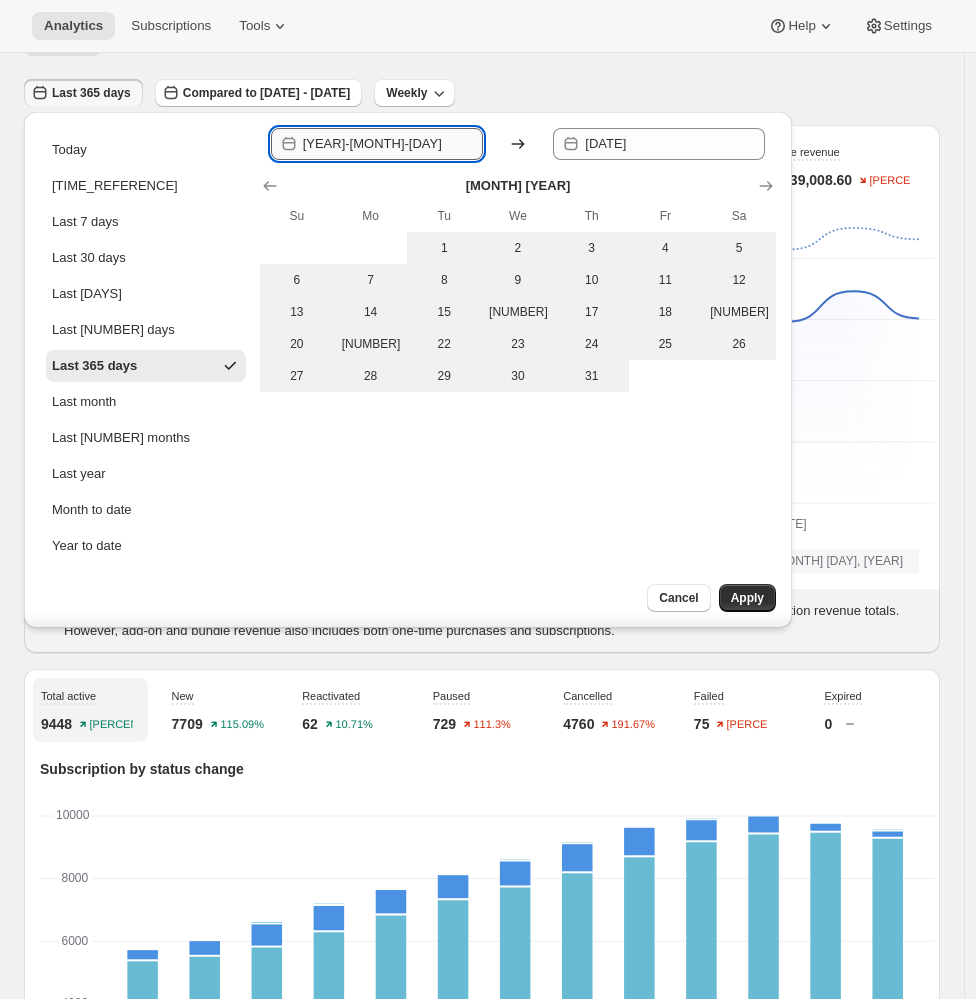click on "2024-08-03" at bounding box center (393, 144) 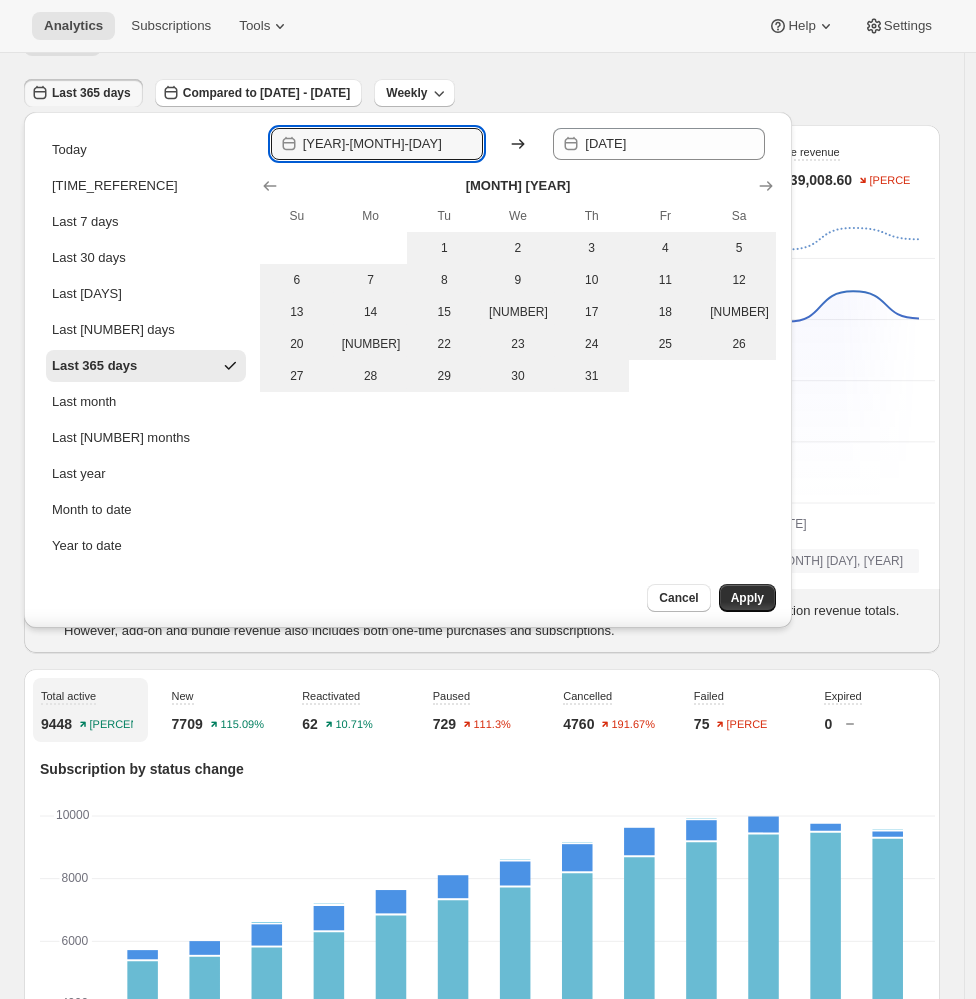 type on "2025-08-03" 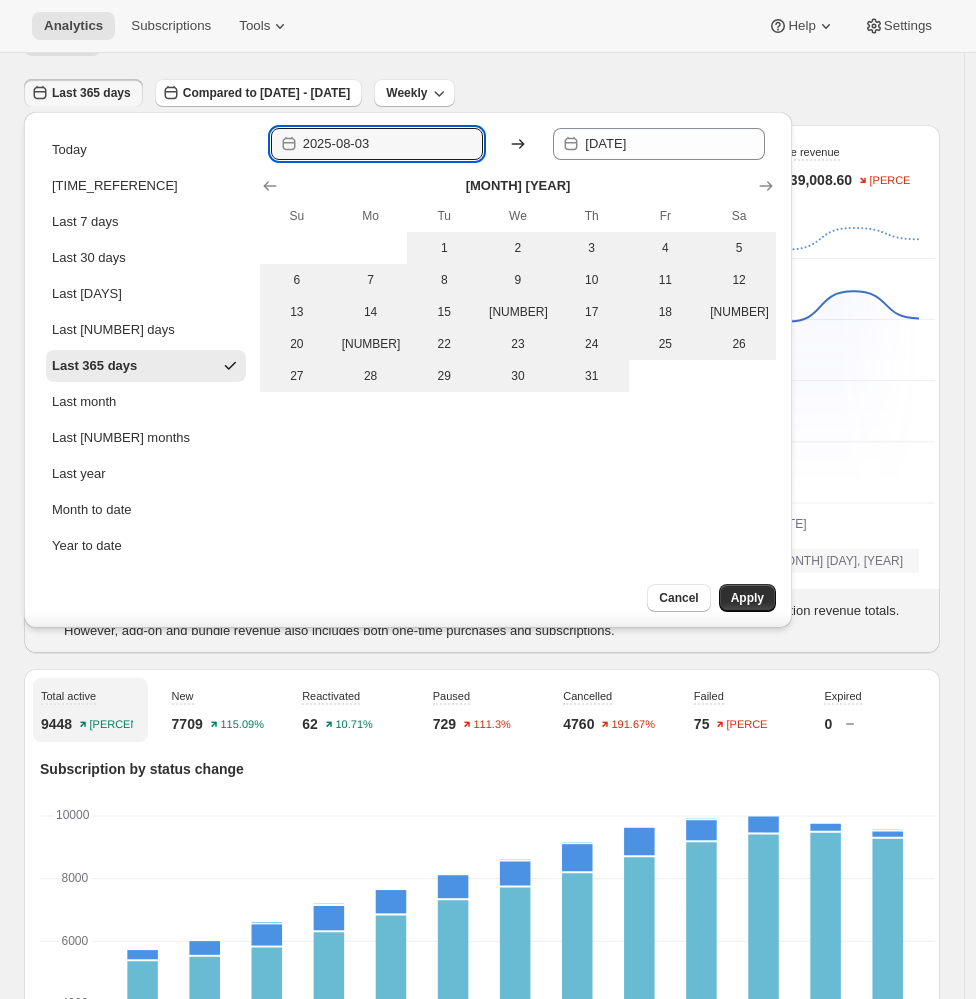 type on "2025-08-03" 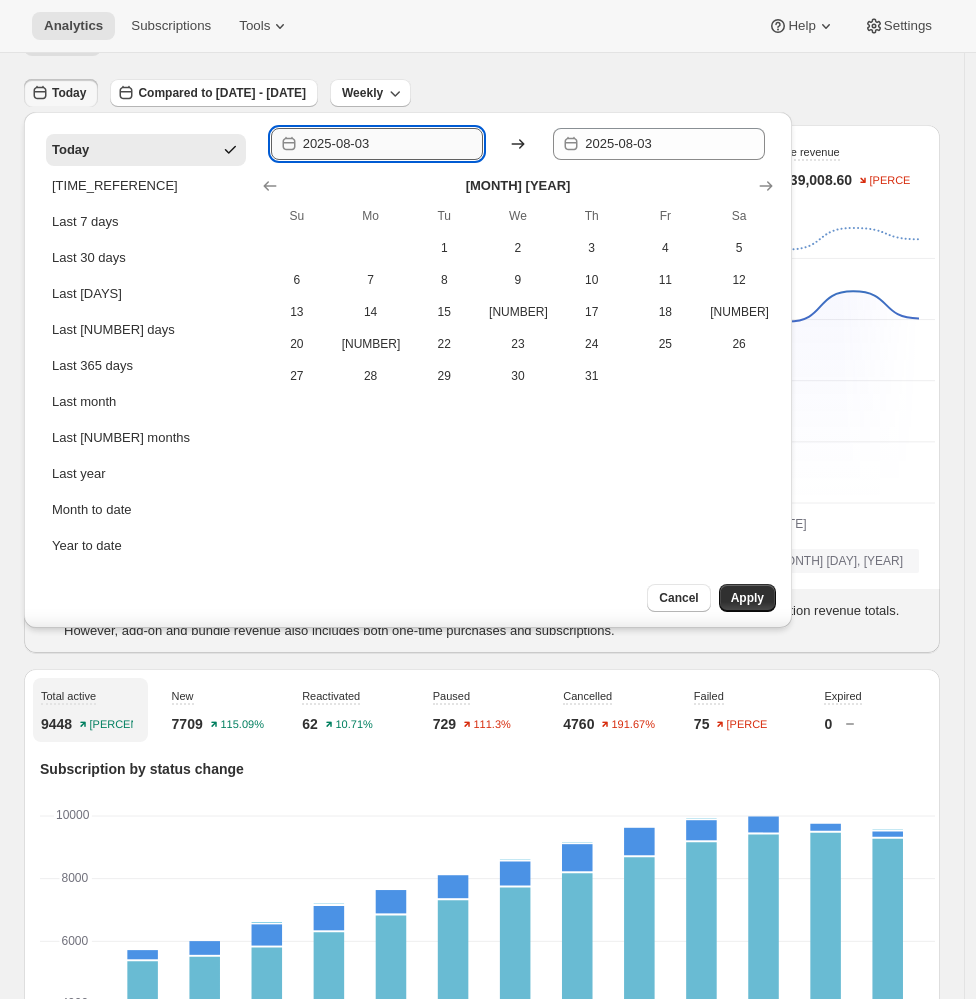 click on "2025-08-03" at bounding box center [393, 144] 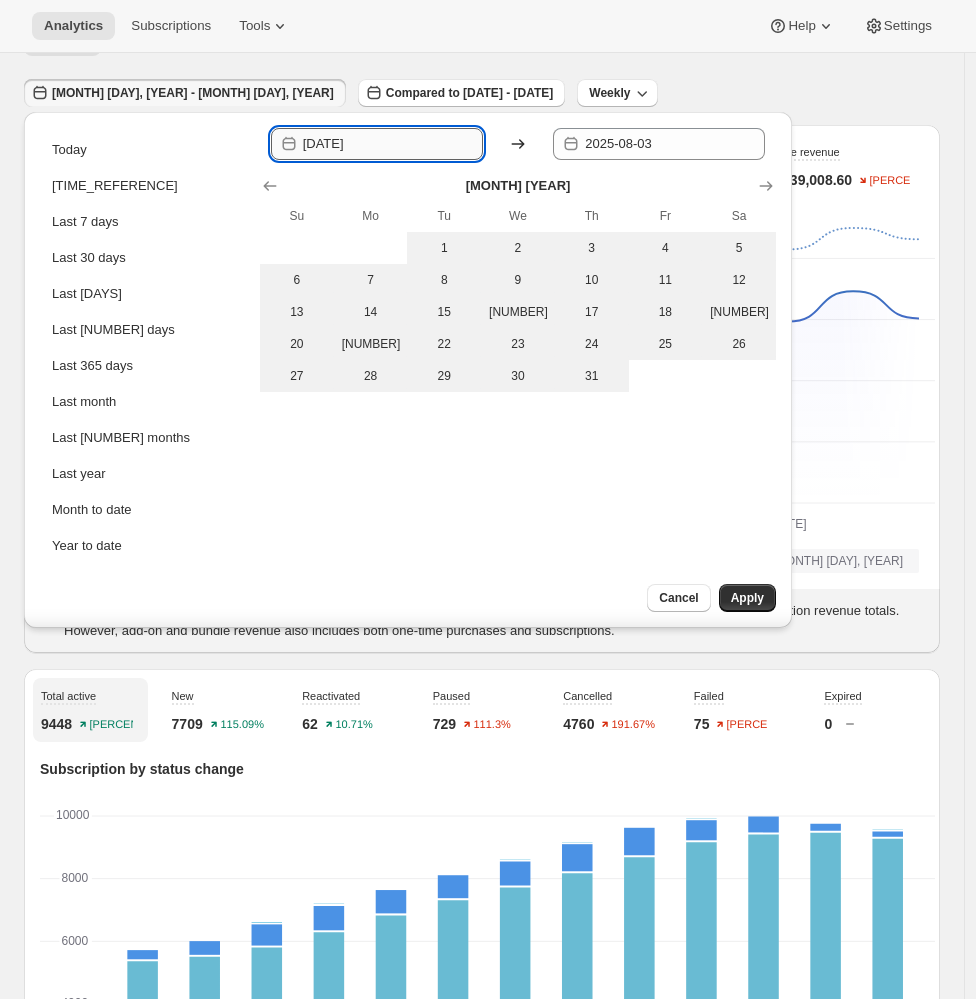 click on "2025-02-03" at bounding box center (393, 144) 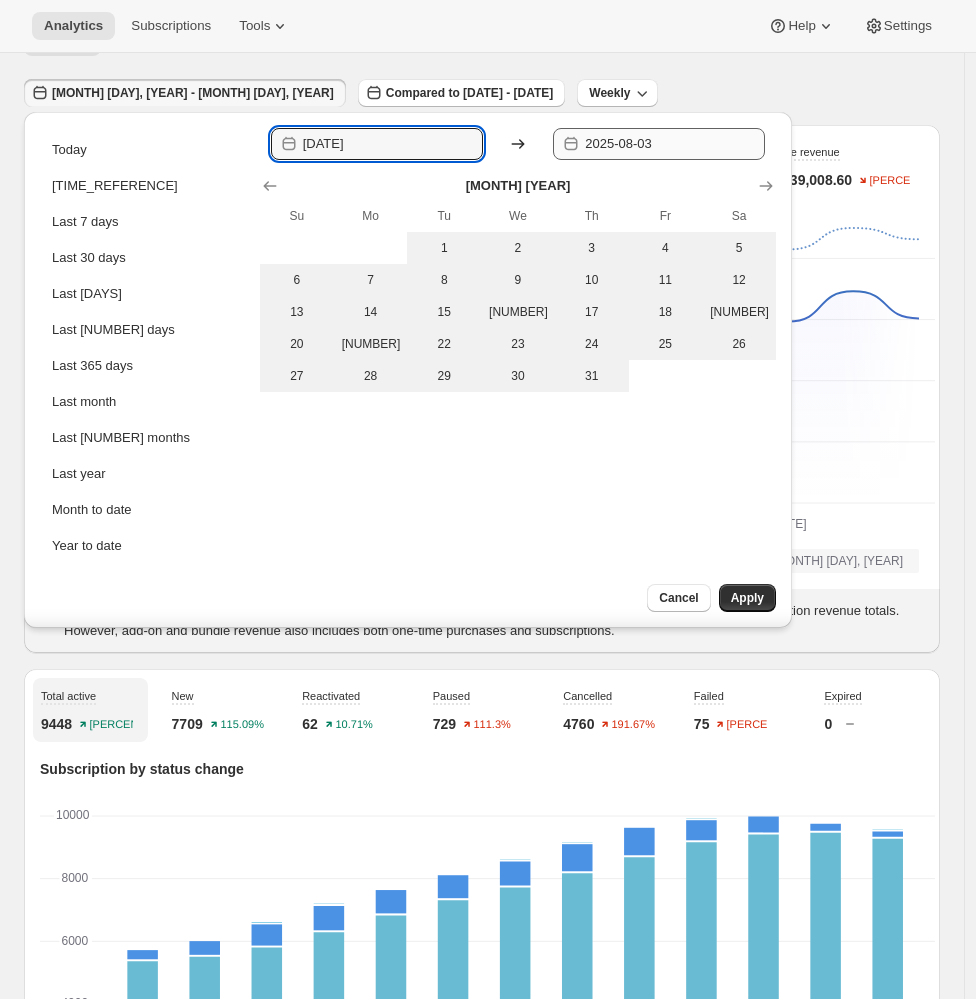 type on "2025-02-01" 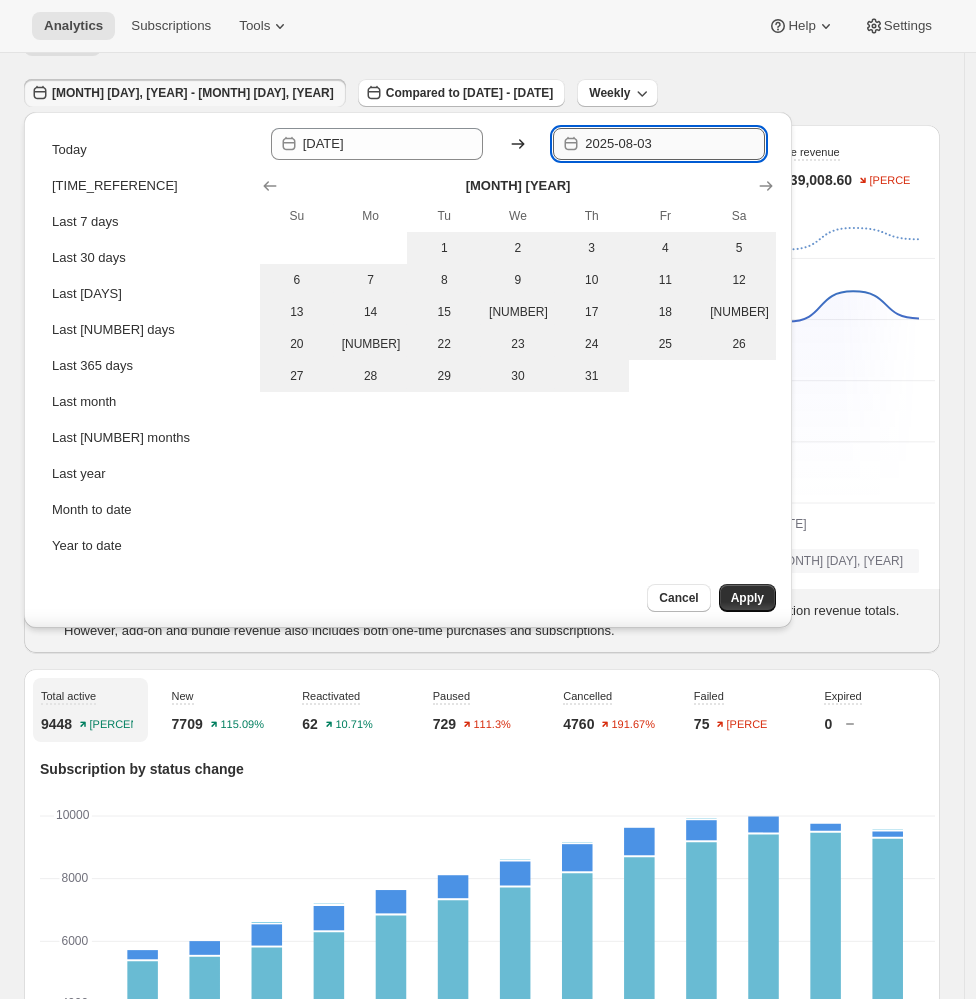 click on "2025-08-03" at bounding box center (675, 144) 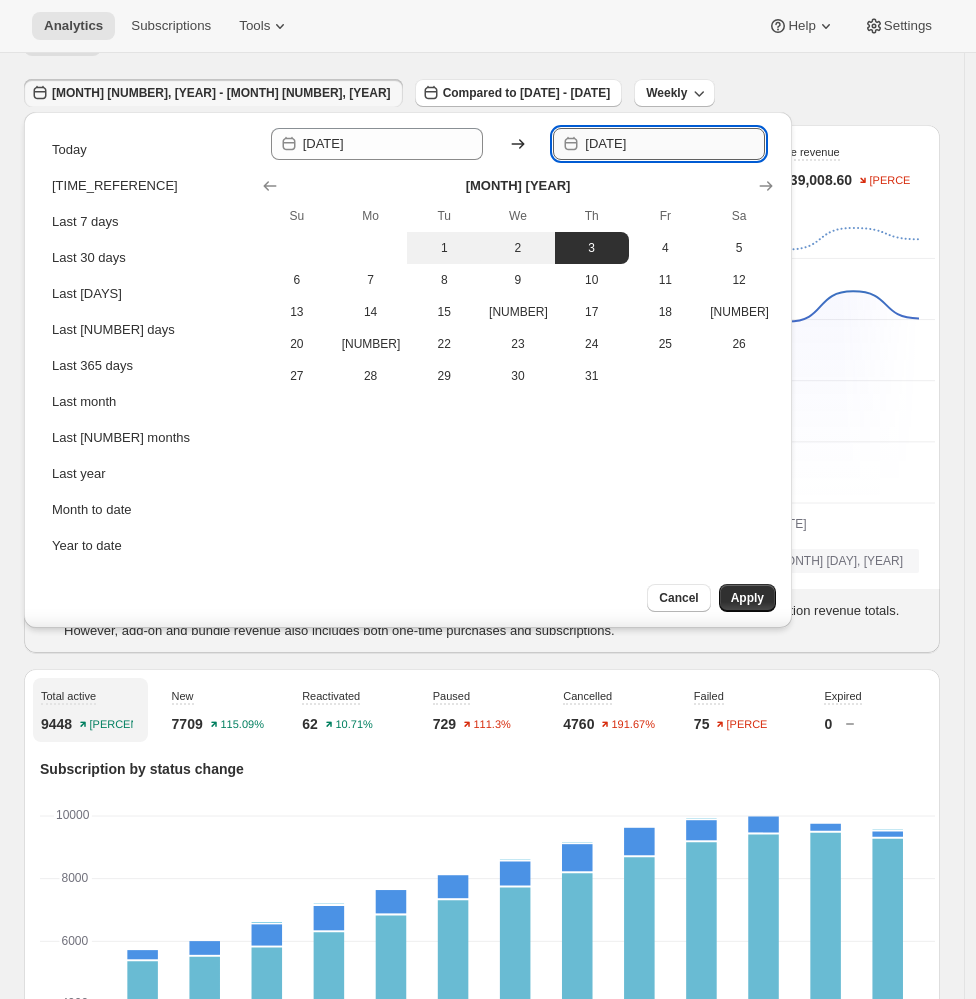 drag, startPoint x: 659, startPoint y: 143, endPoint x: 678, endPoint y: 143, distance: 19 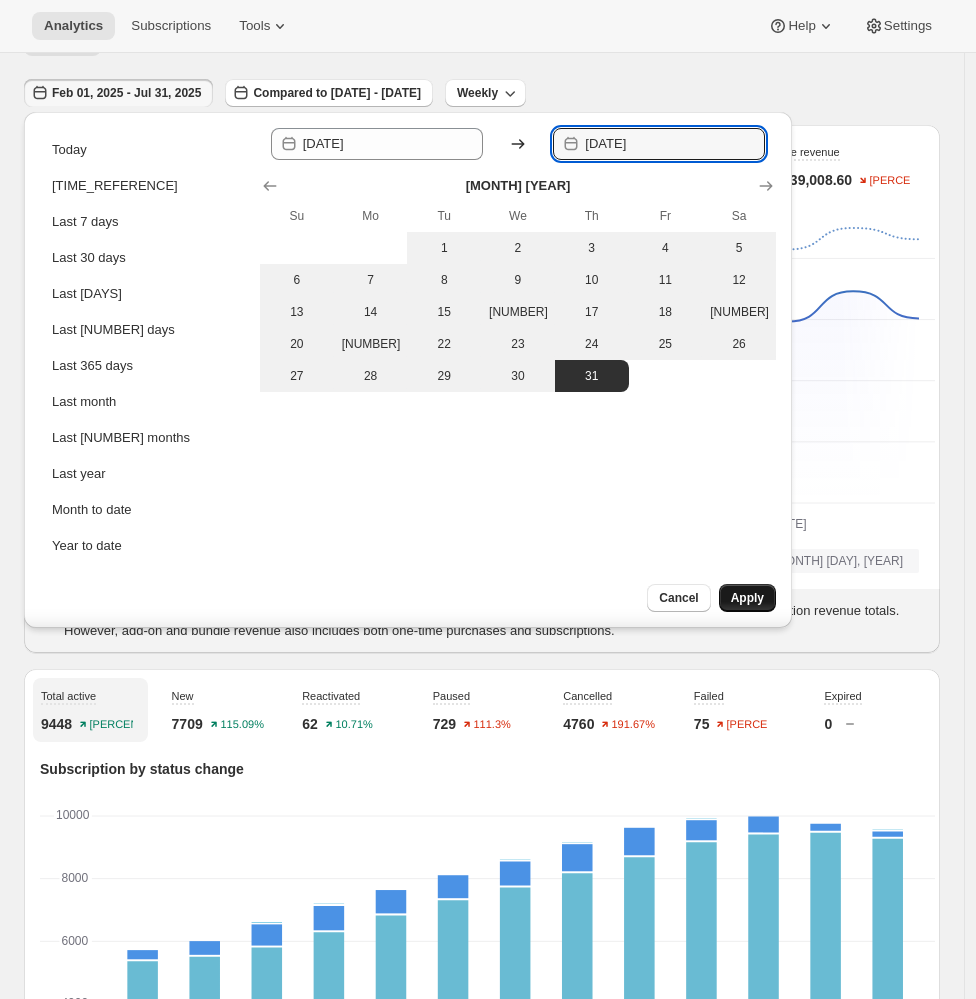 type on "2025-07-31" 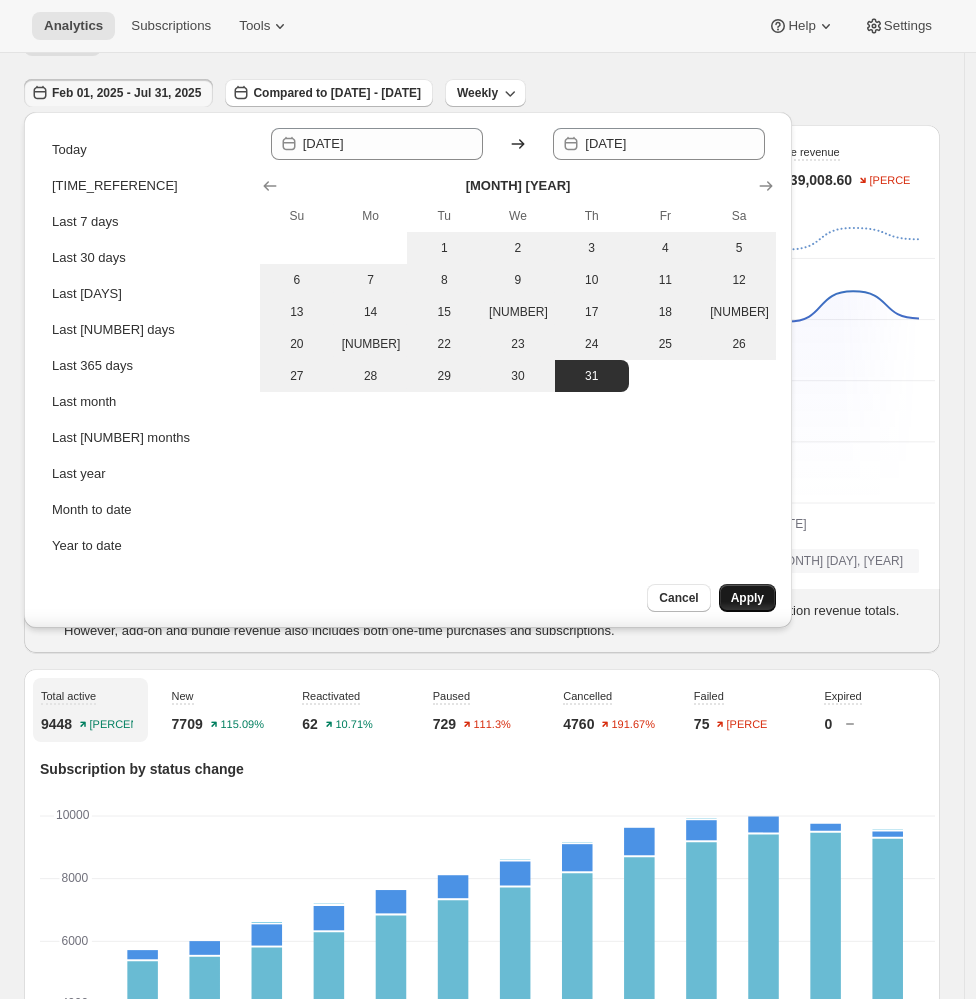 click on "Apply" at bounding box center (747, 598) 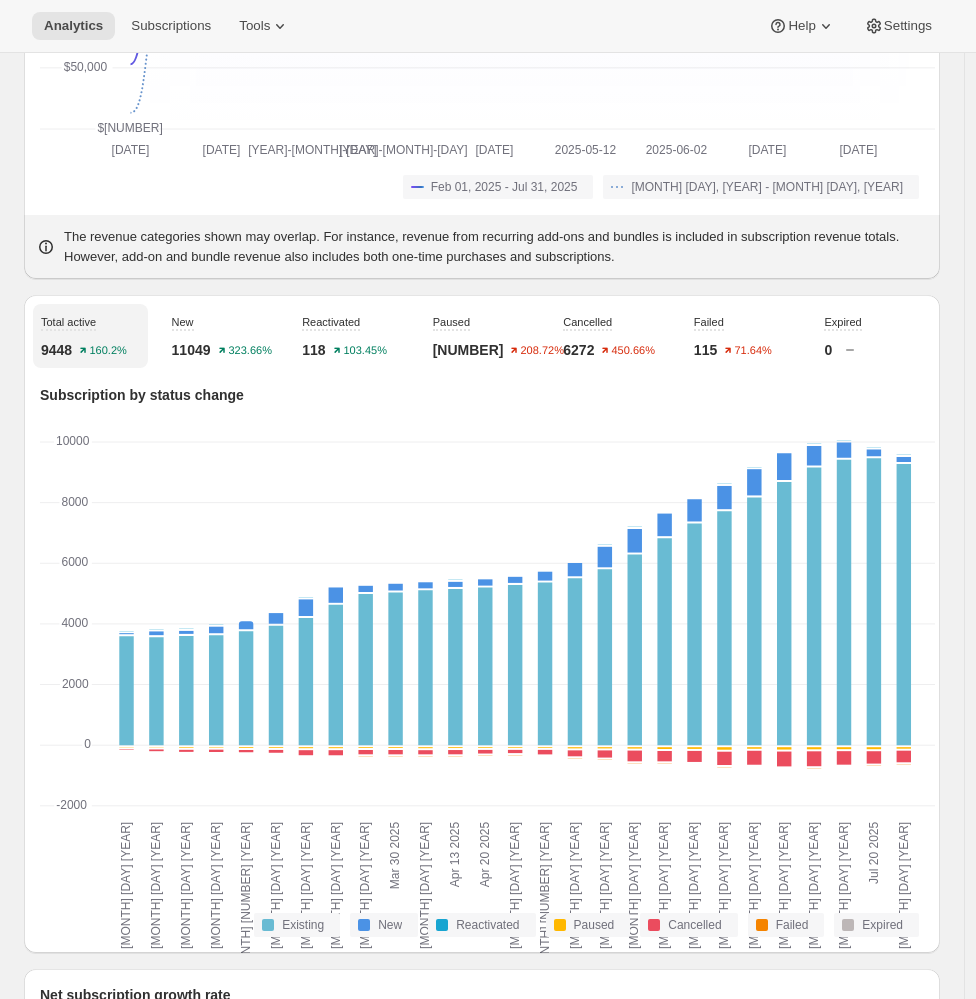 scroll, scrollTop: 0, scrollLeft: 0, axis: both 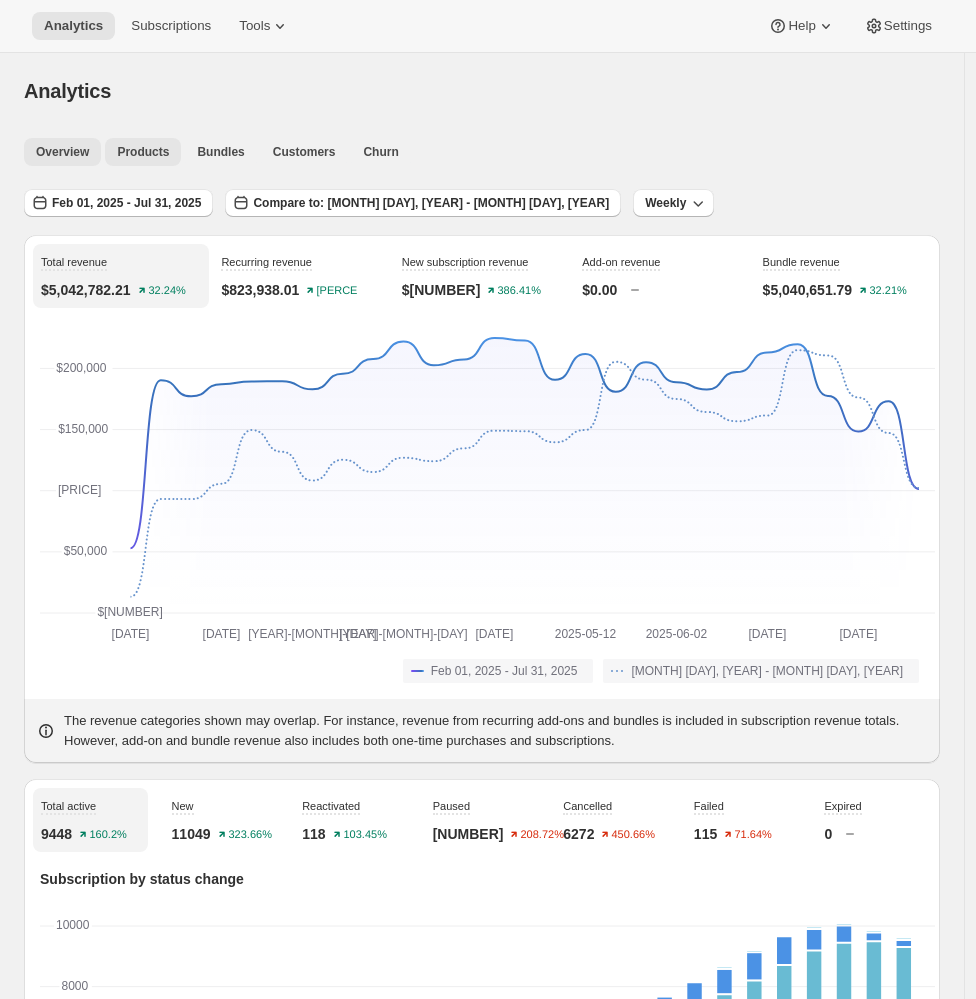 click on "Products" at bounding box center (143, 152) 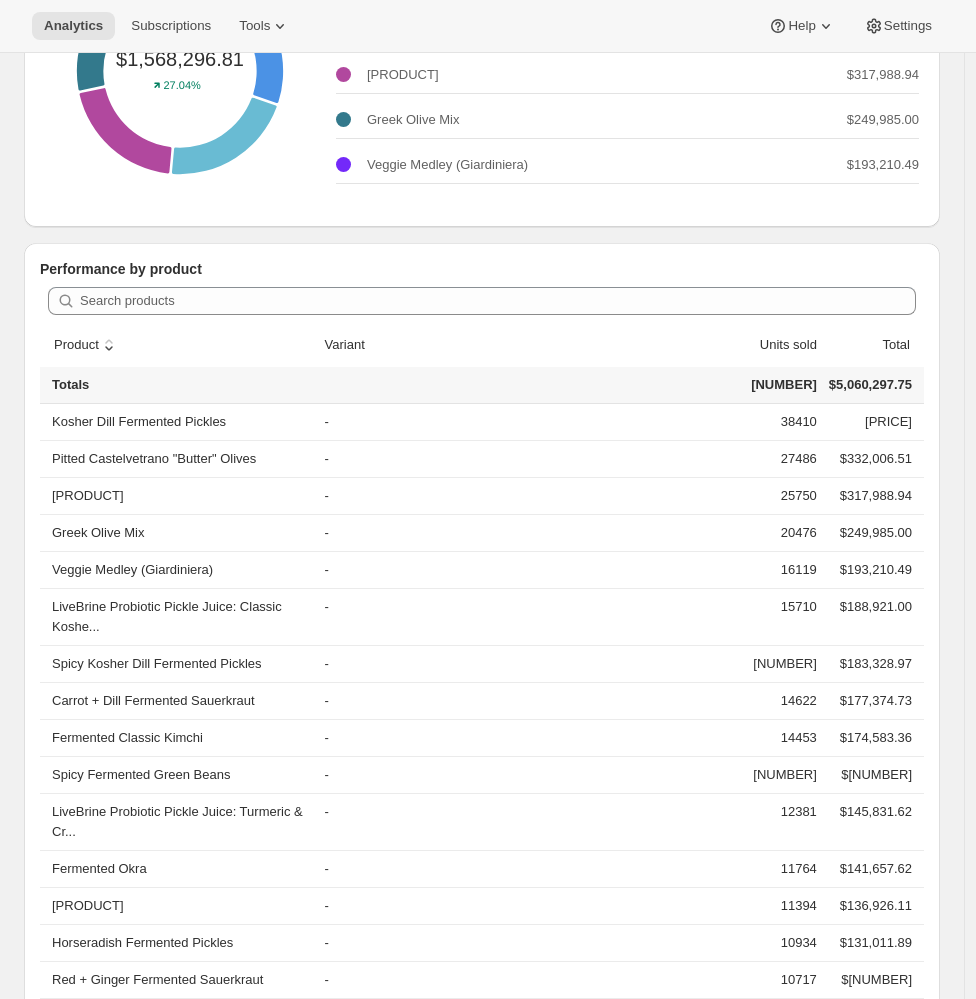 scroll, scrollTop: 0, scrollLeft: 0, axis: both 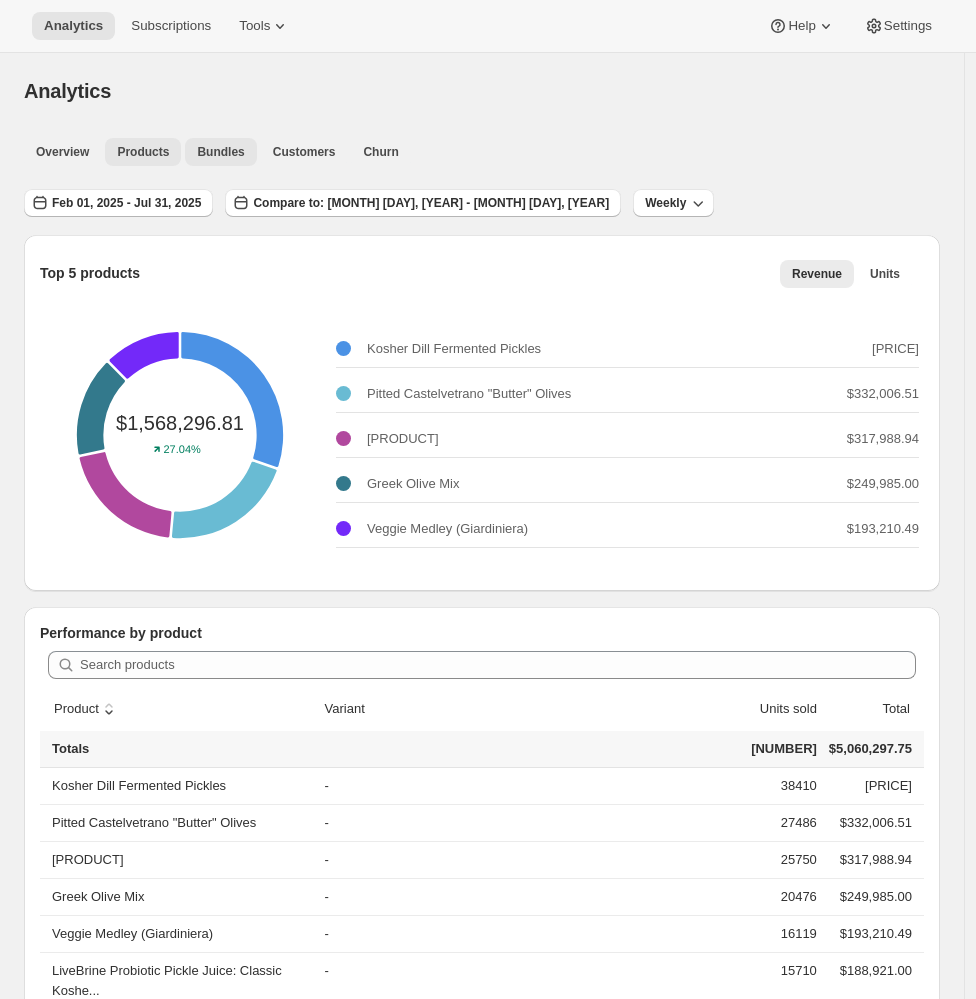 click on "Bundles" at bounding box center [220, 152] 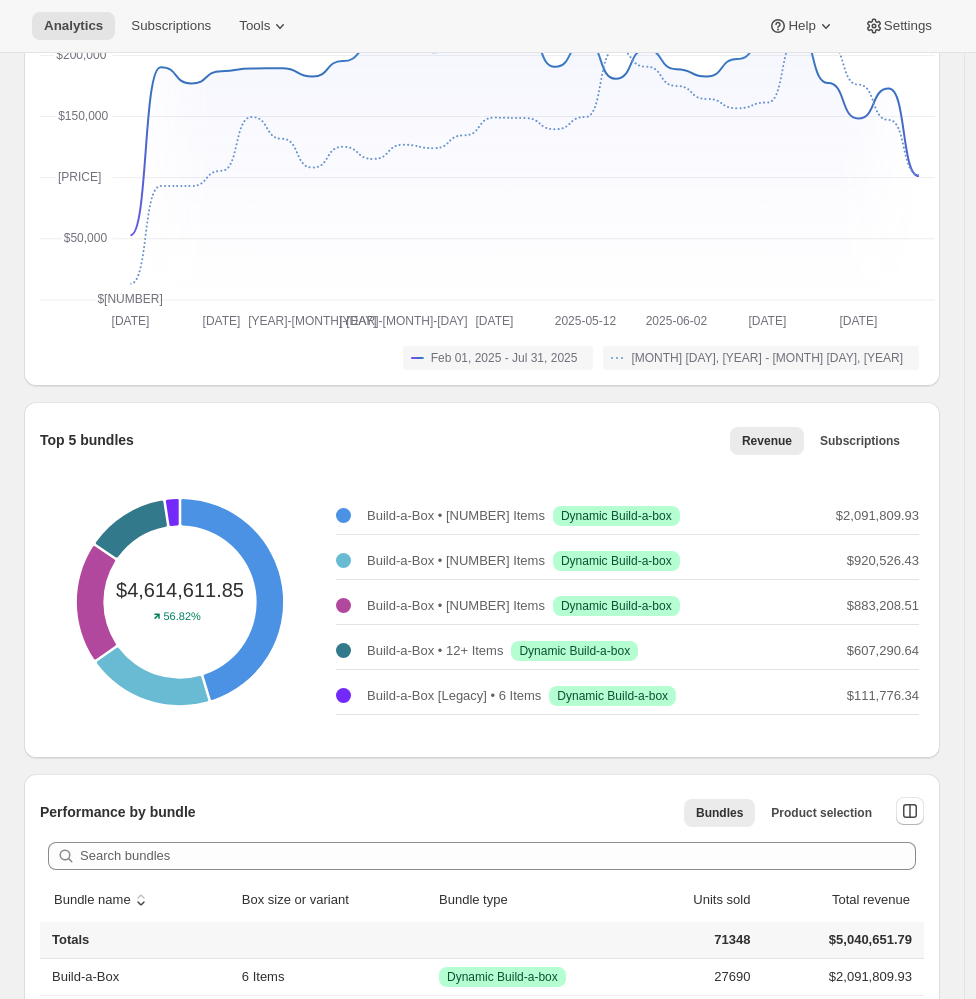 scroll, scrollTop: 763, scrollLeft: 0, axis: vertical 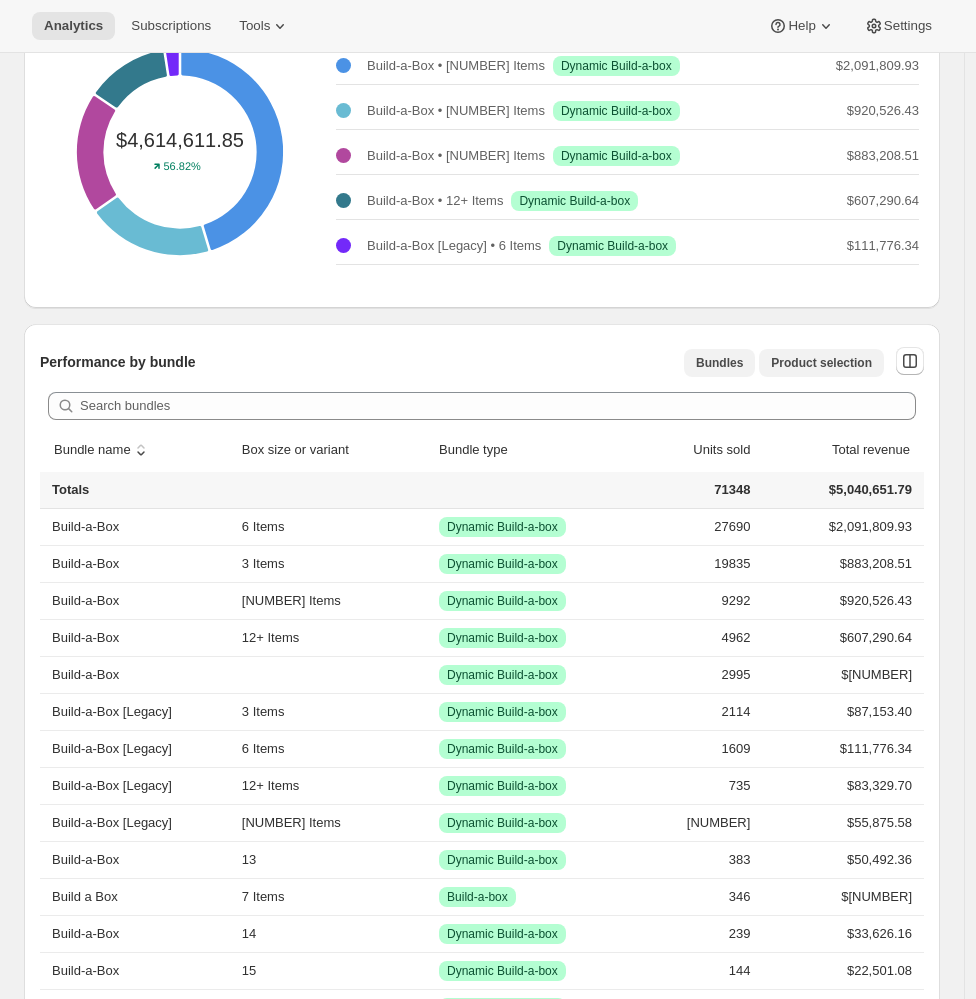 click on "Product selection" at bounding box center (821, 363) 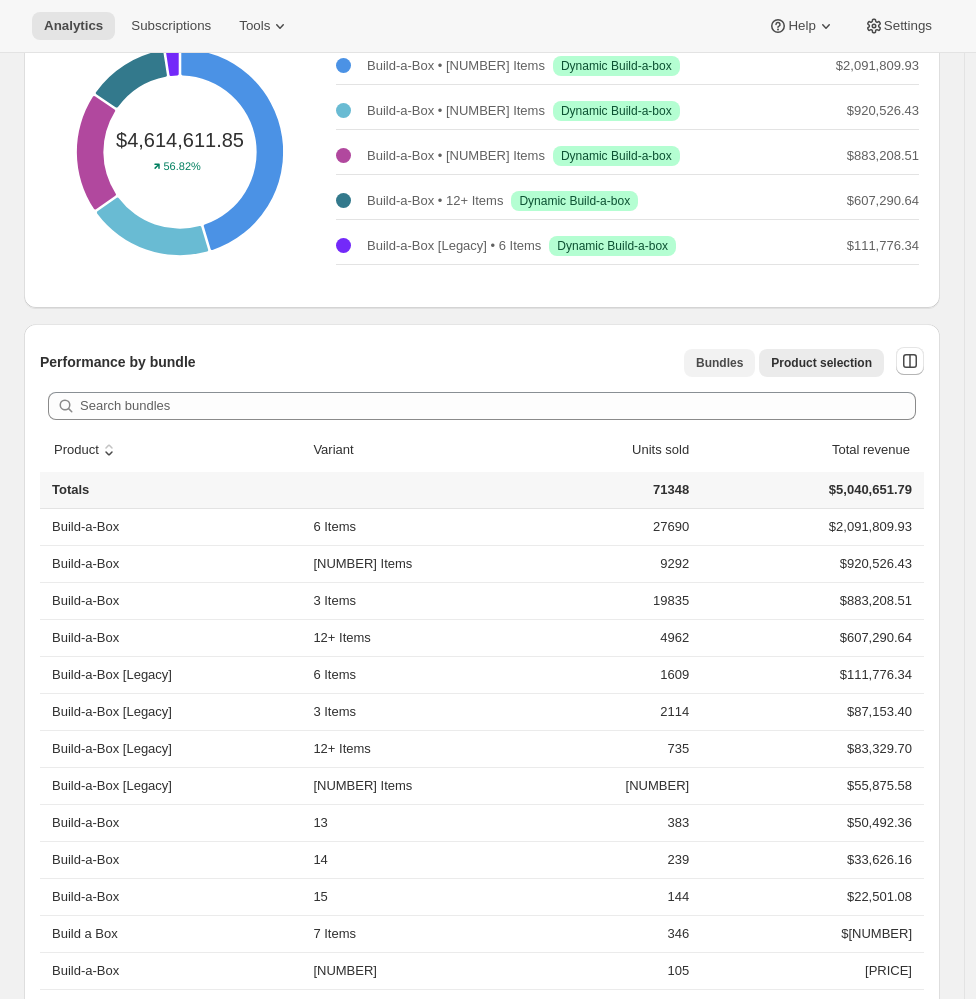 click on "Bundles" at bounding box center [719, 363] 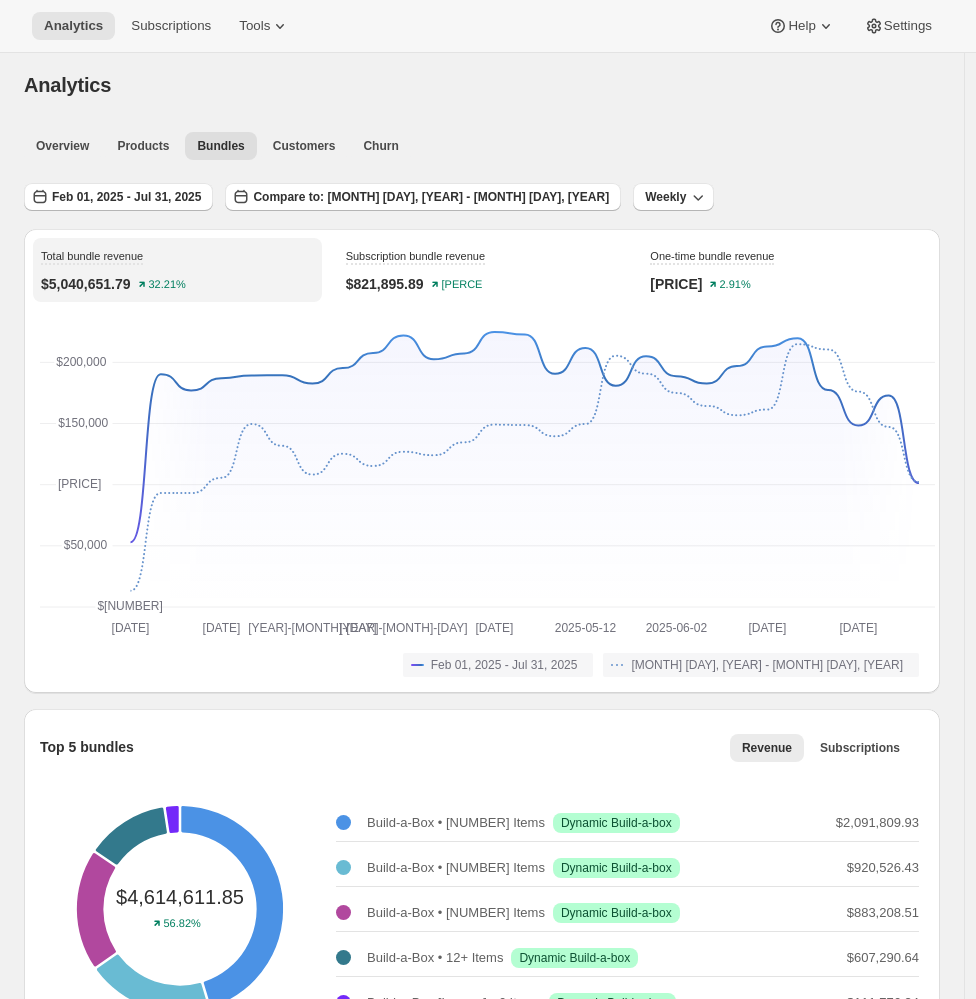 scroll, scrollTop: 0, scrollLeft: 0, axis: both 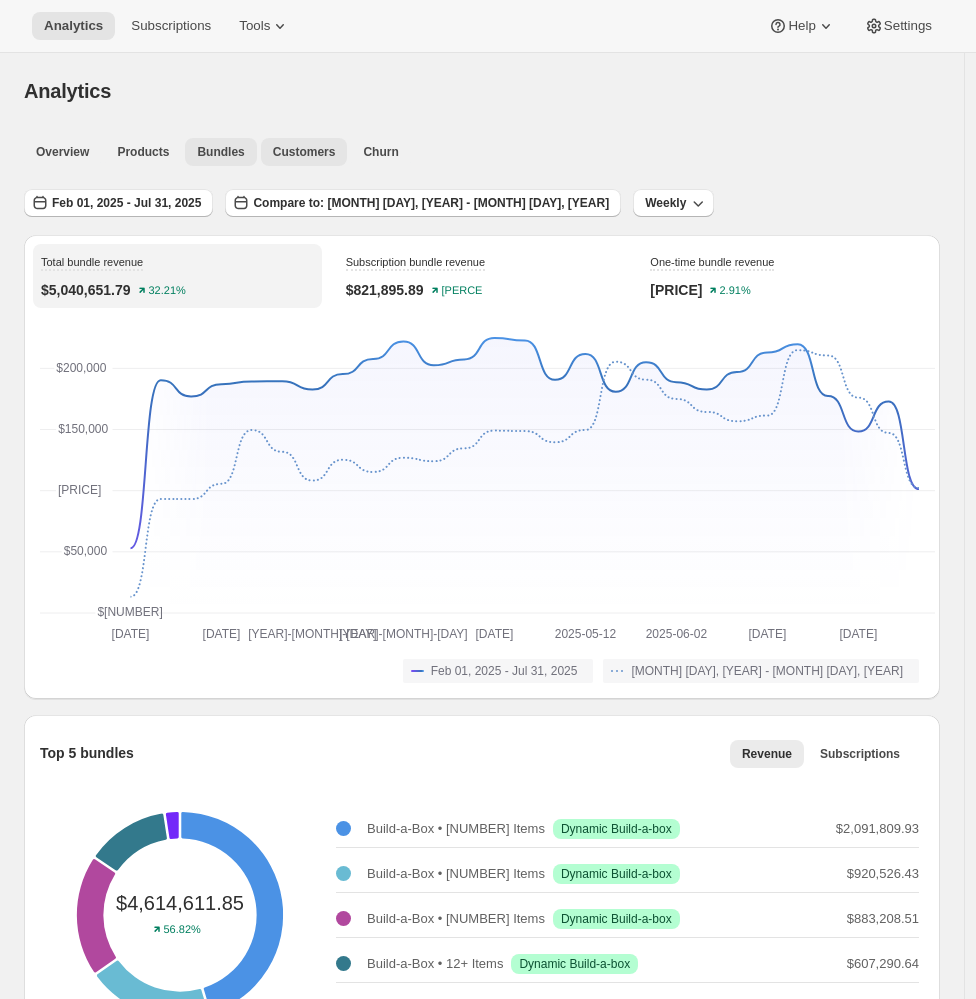 click on "Customers" at bounding box center (304, 152) 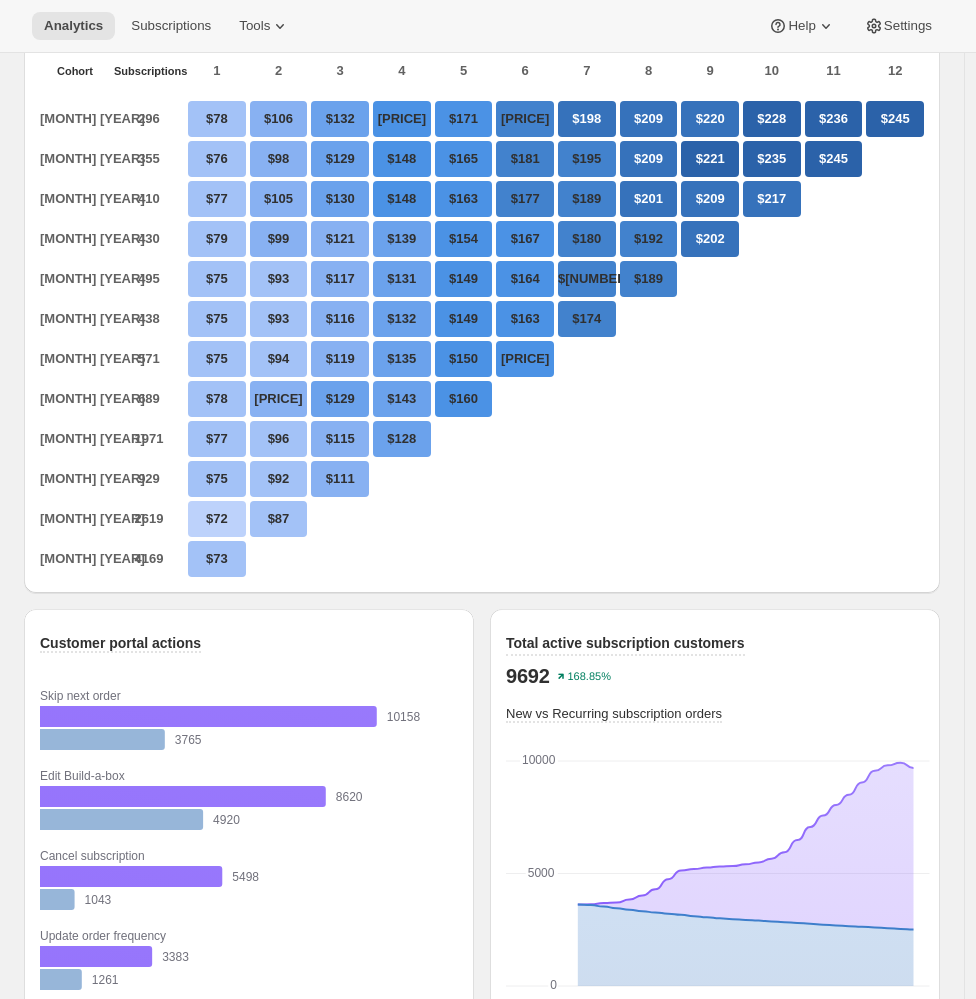 scroll, scrollTop: 0, scrollLeft: 0, axis: both 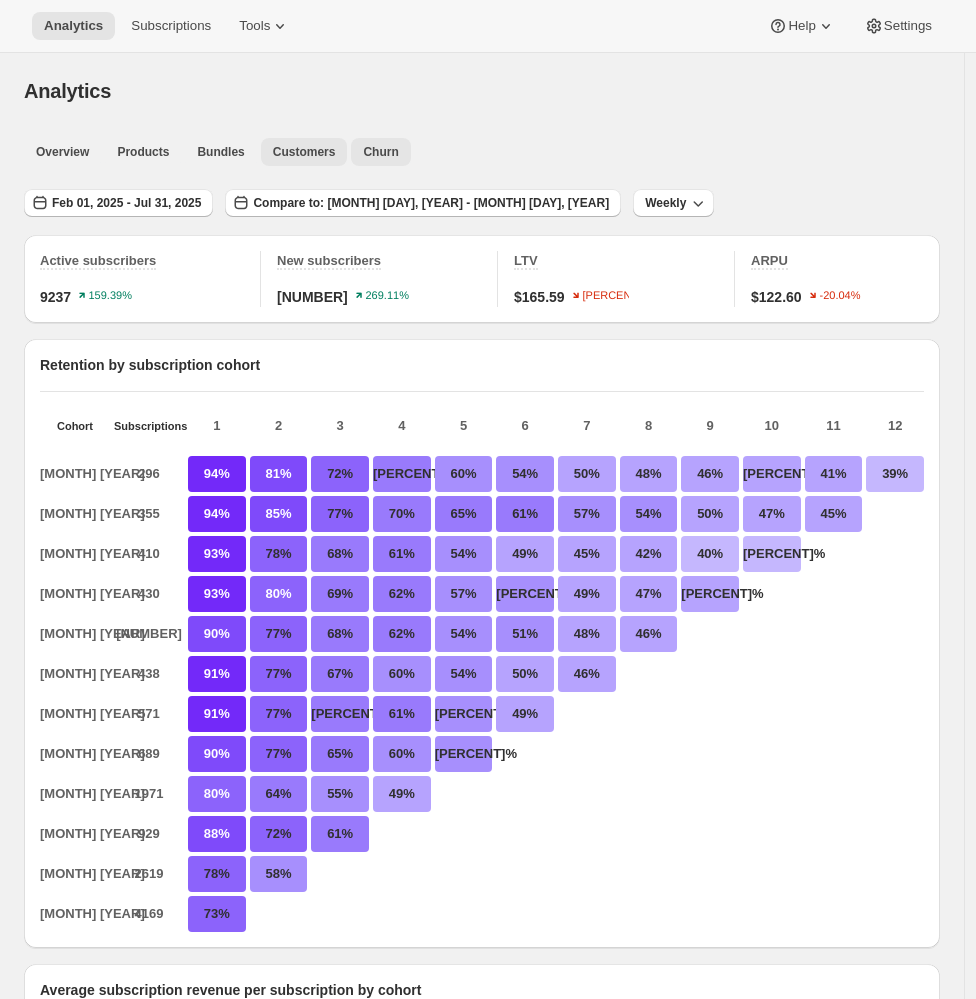 click on "Churn" at bounding box center [380, 152] 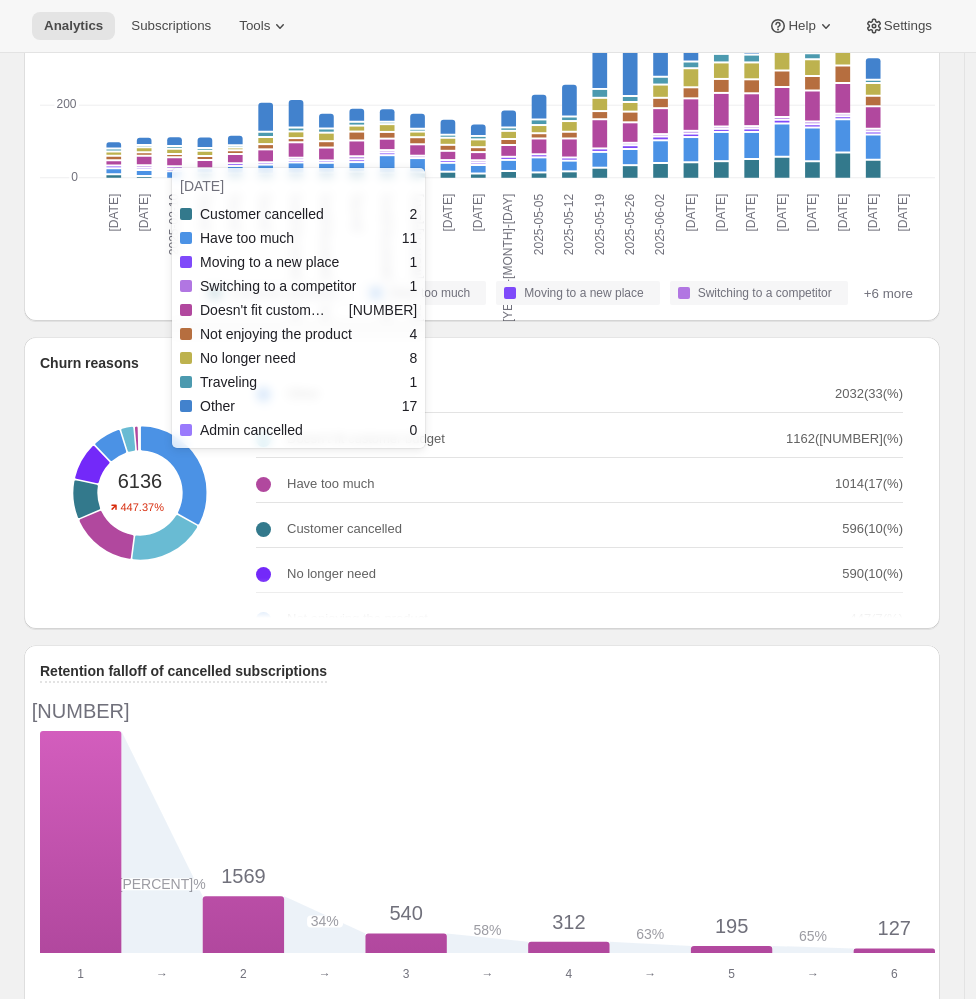 scroll, scrollTop: 0, scrollLeft: 0, axis: both 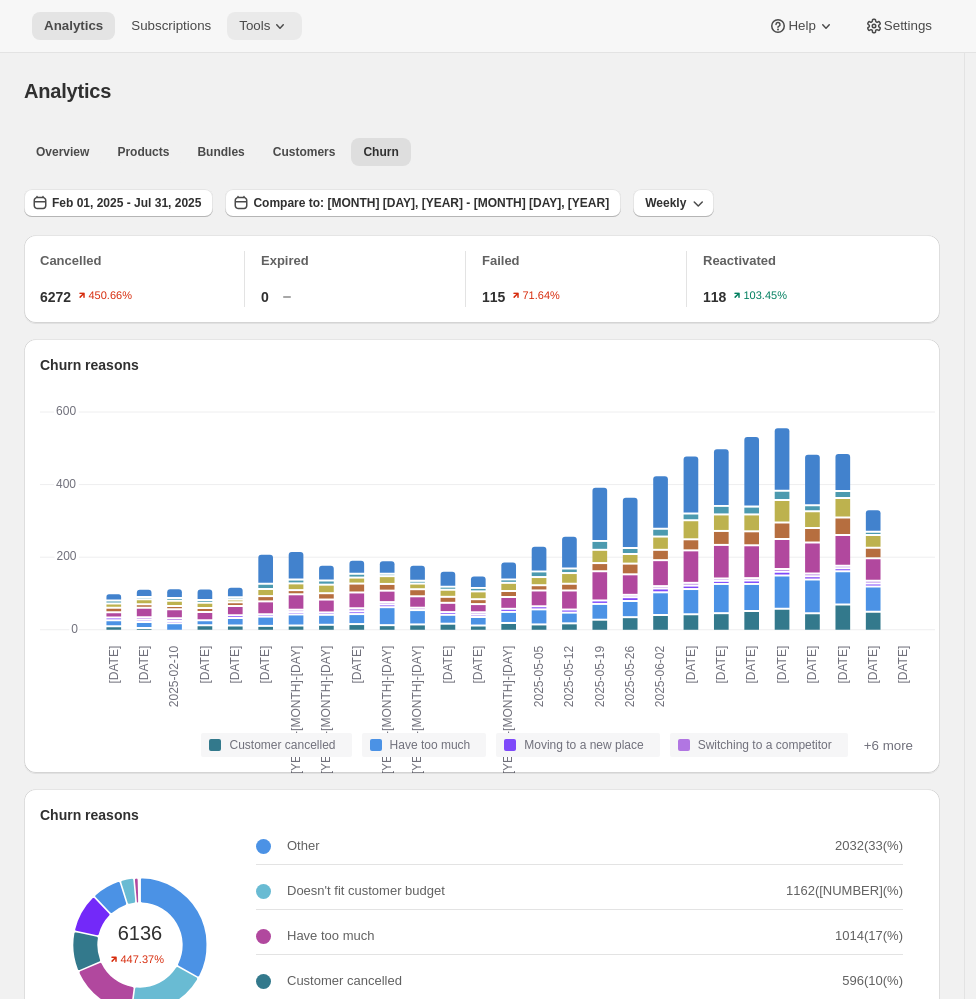 click on "Tools" at bounding box center [254, 26] 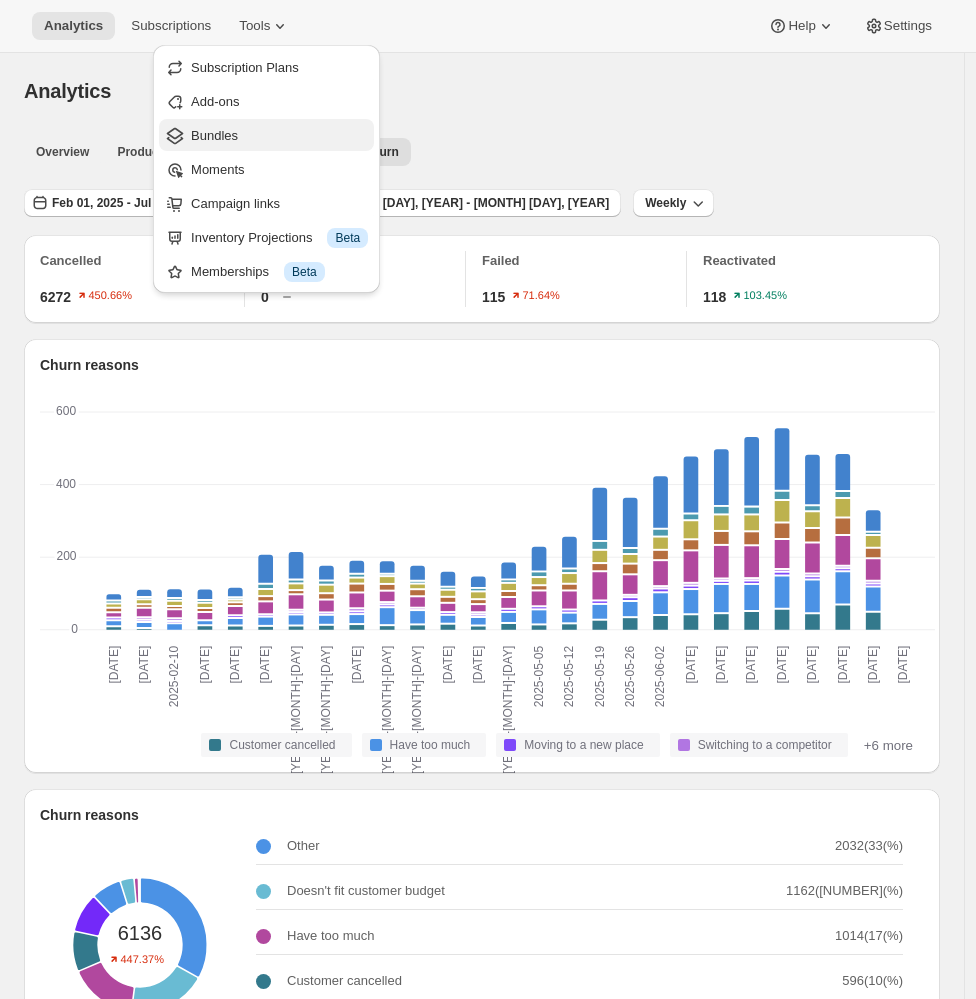 click on "Bundles" at bounding box center (214, 135) 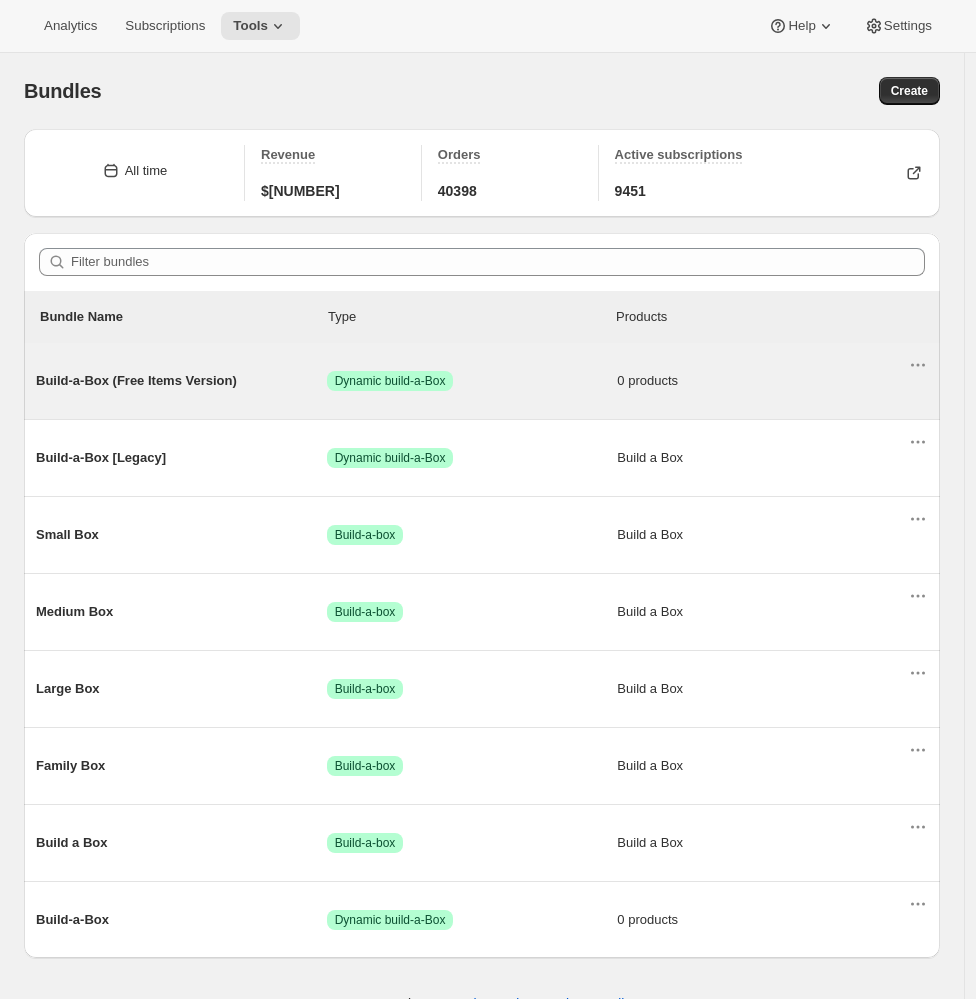 click on "Build-a-Box (Free Items Version)" at bounding box center [181, 381] 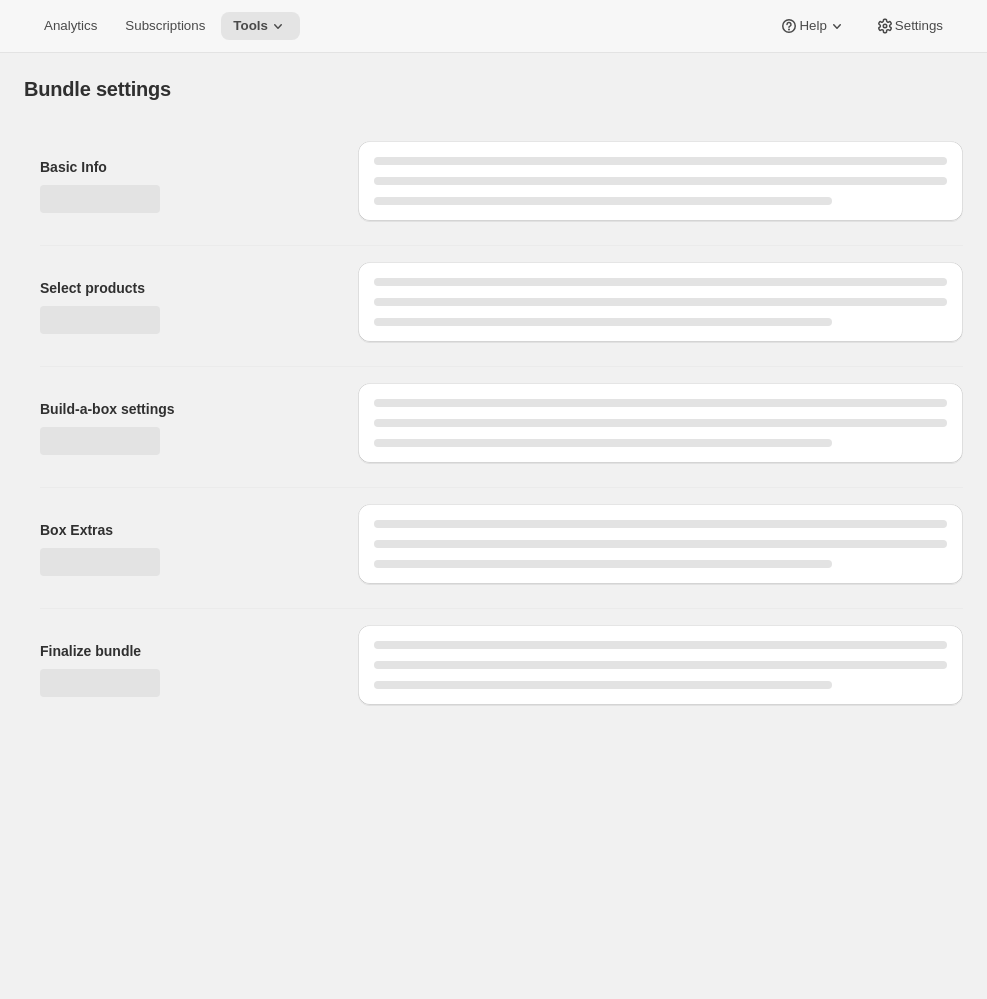 type on "Build-a-Box (Free Items Version)" 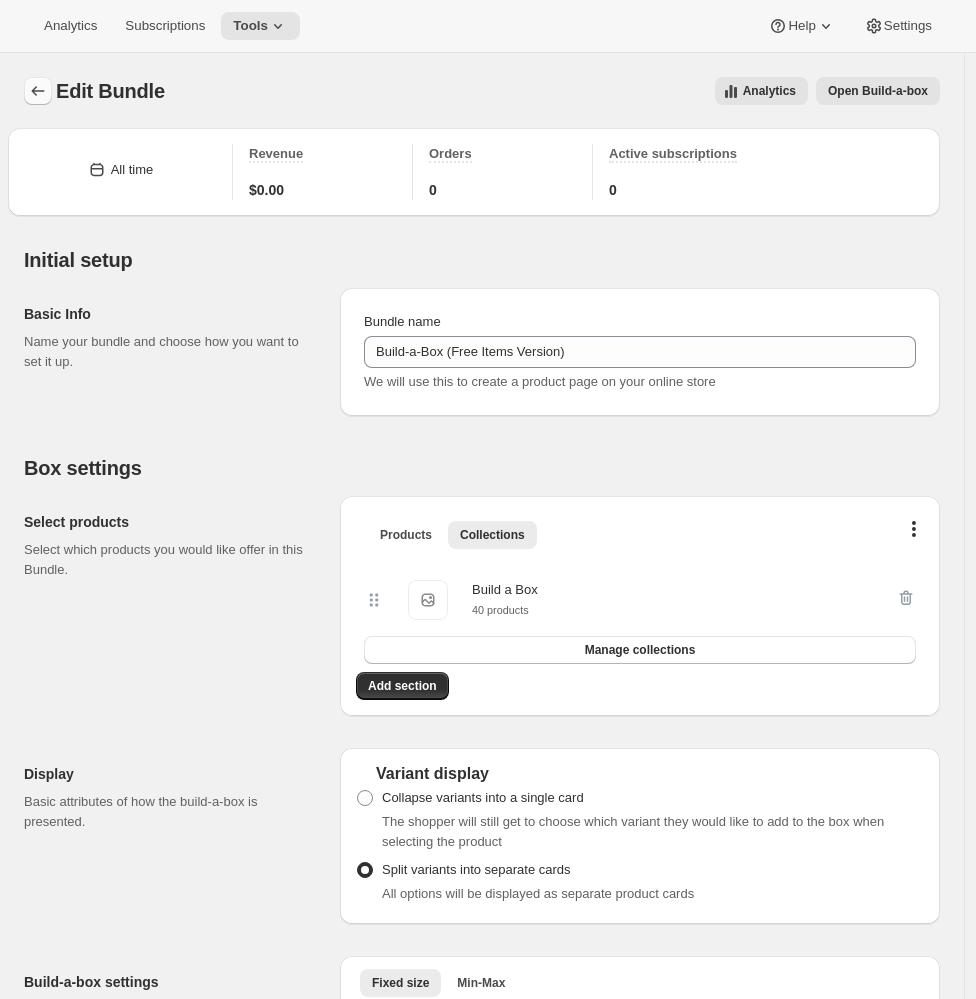 click 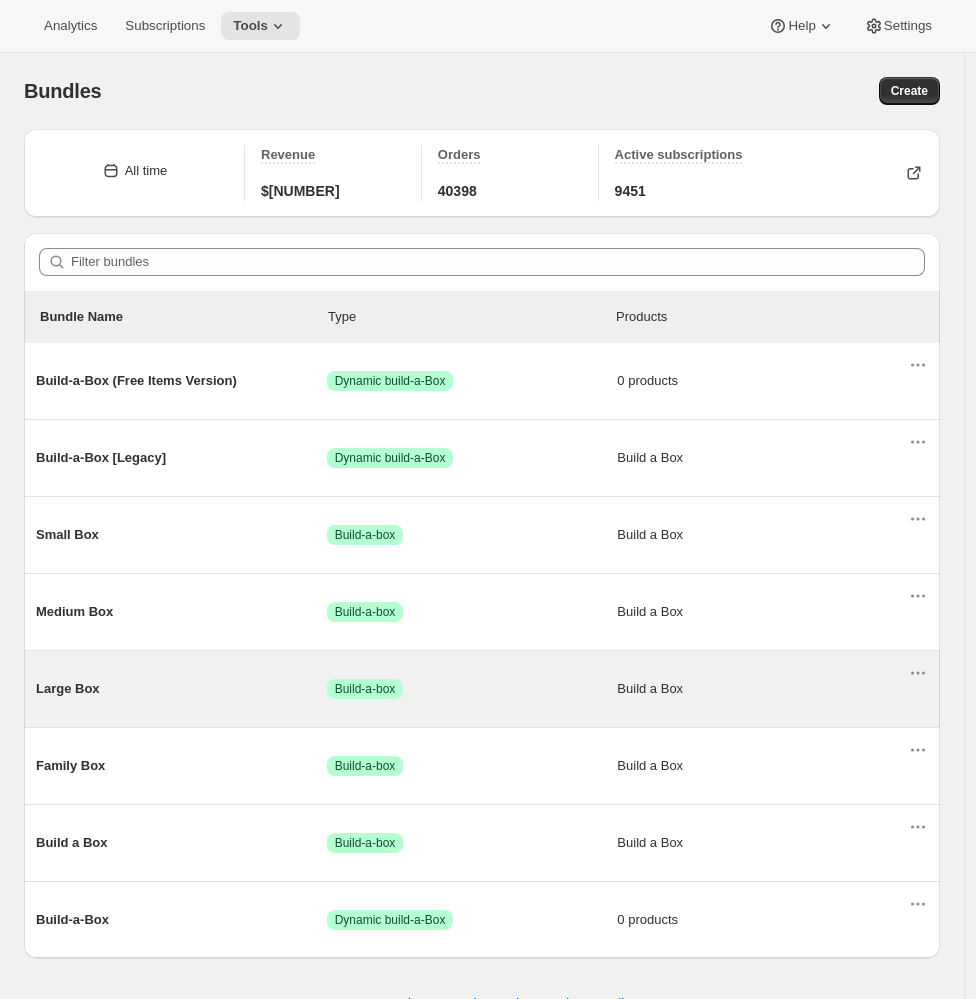 click on "Large Box Success Build-a-box Build a Box" at bounding box center [472, 689] 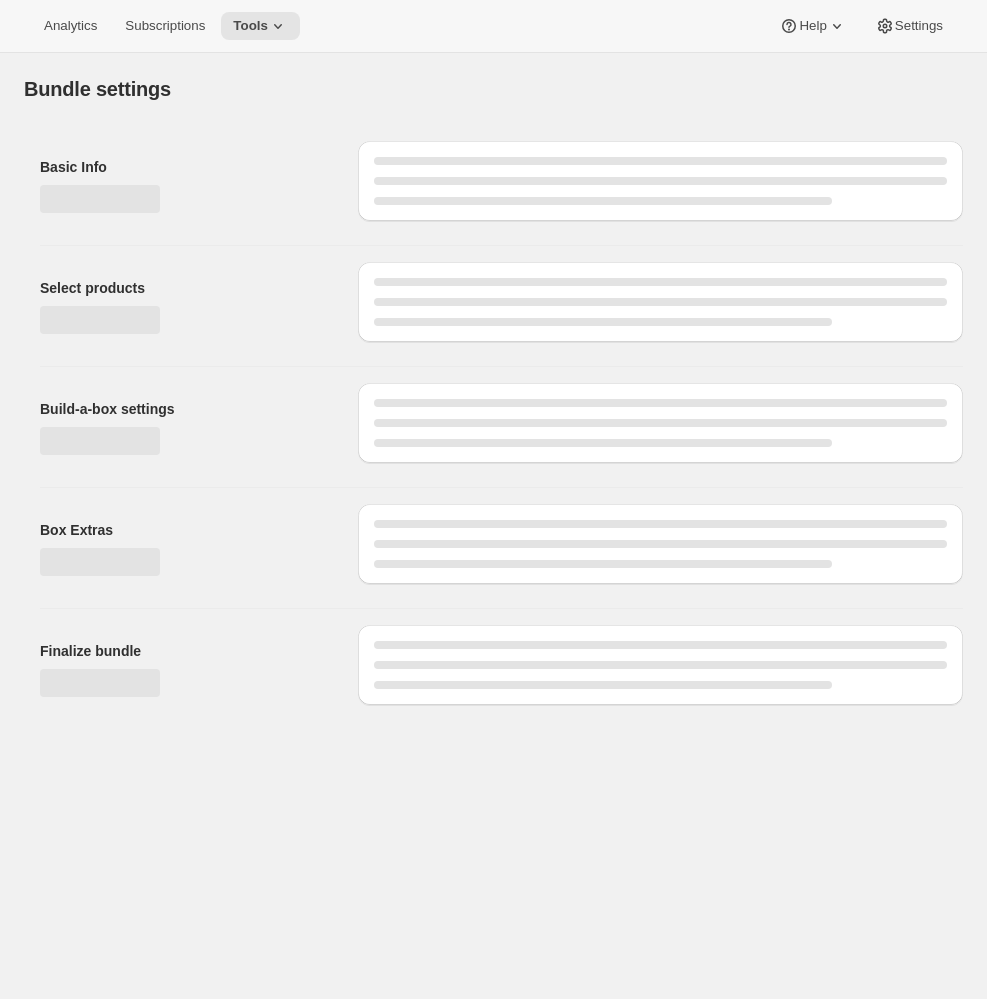 type on "Large Box" 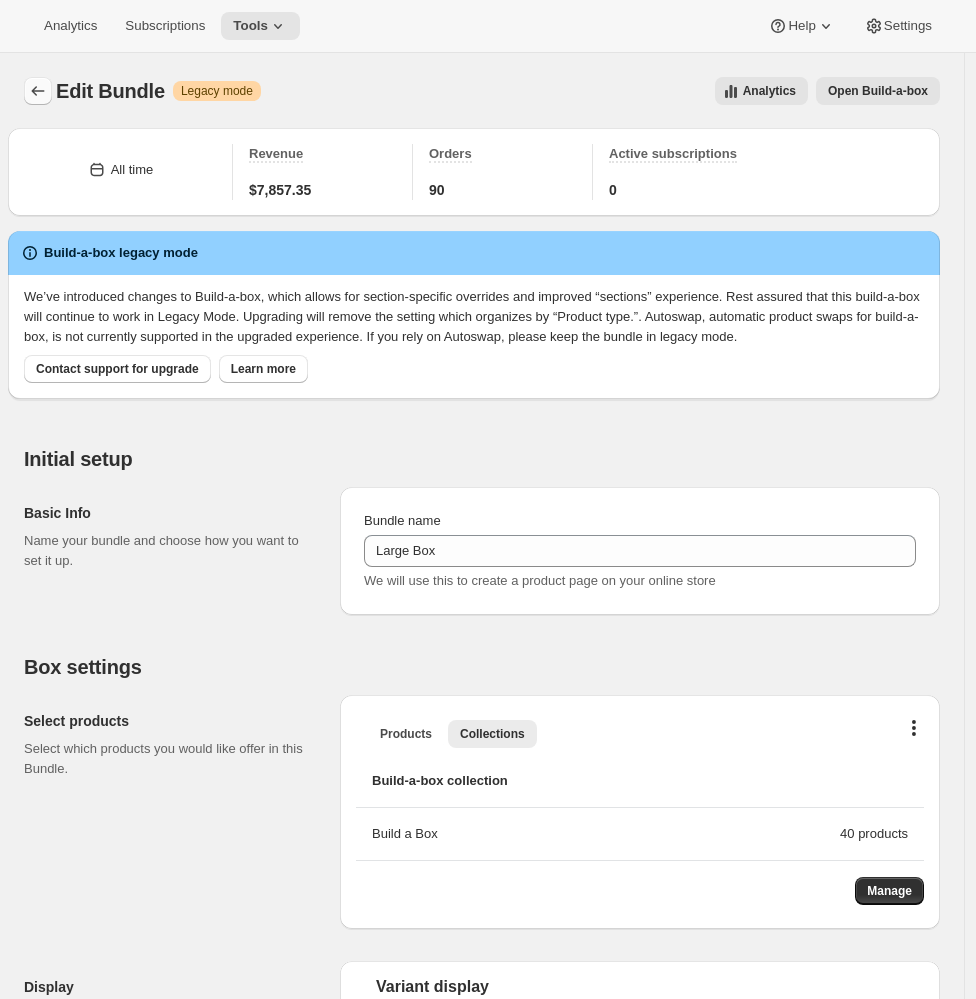 click 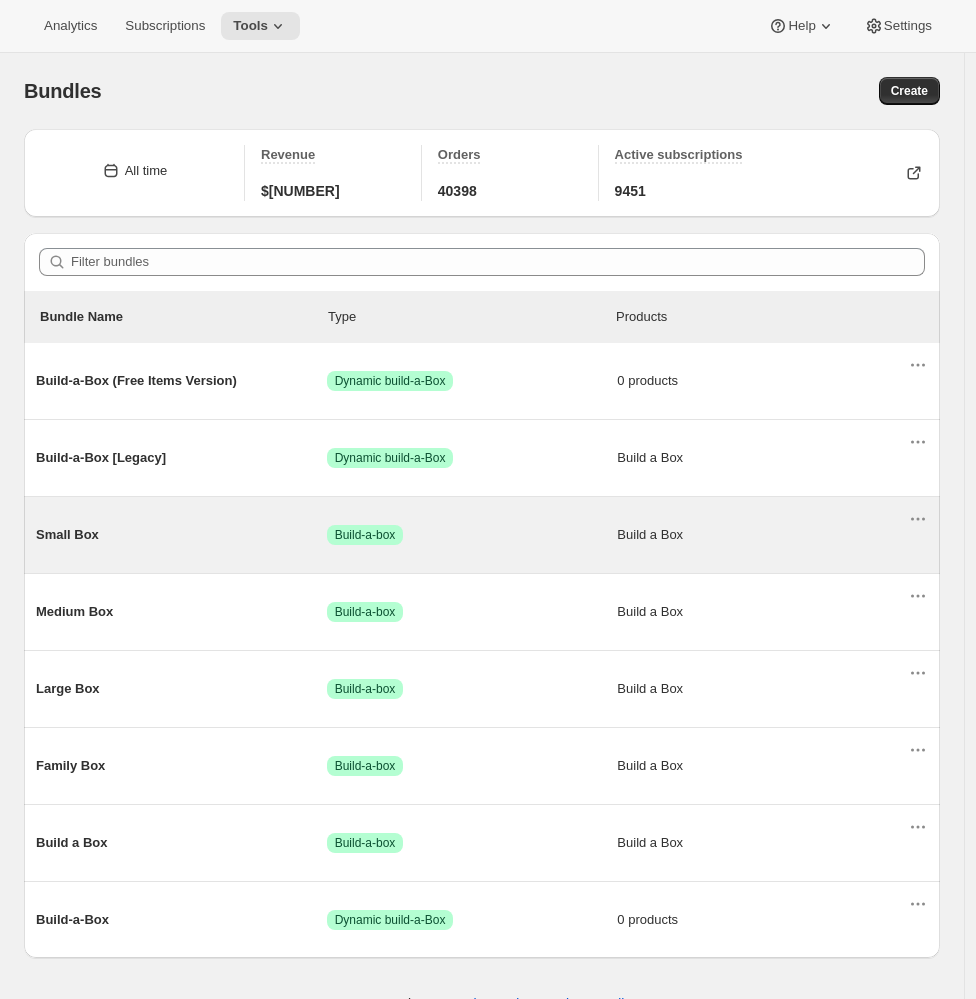 click on "Small Box Success Build-a-box Build a Box" at bounding box center (472, 535) 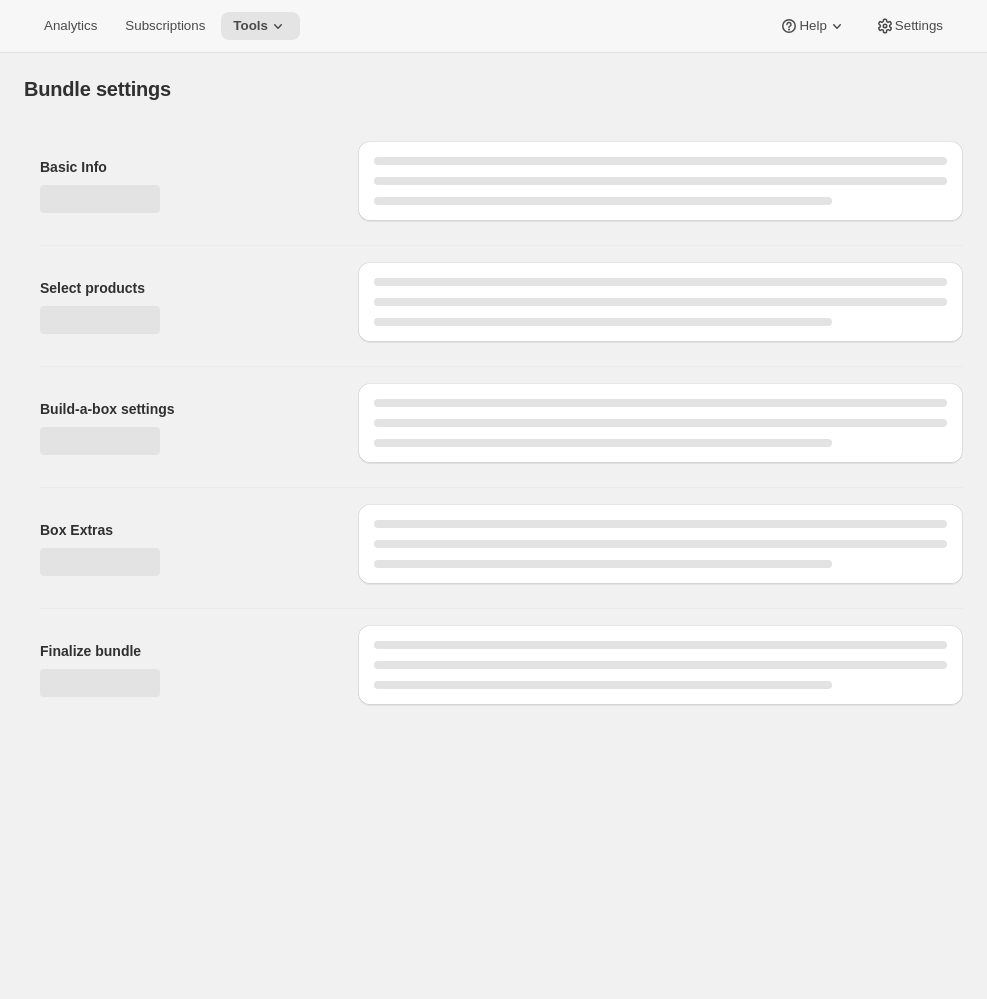 type on "Small Box" 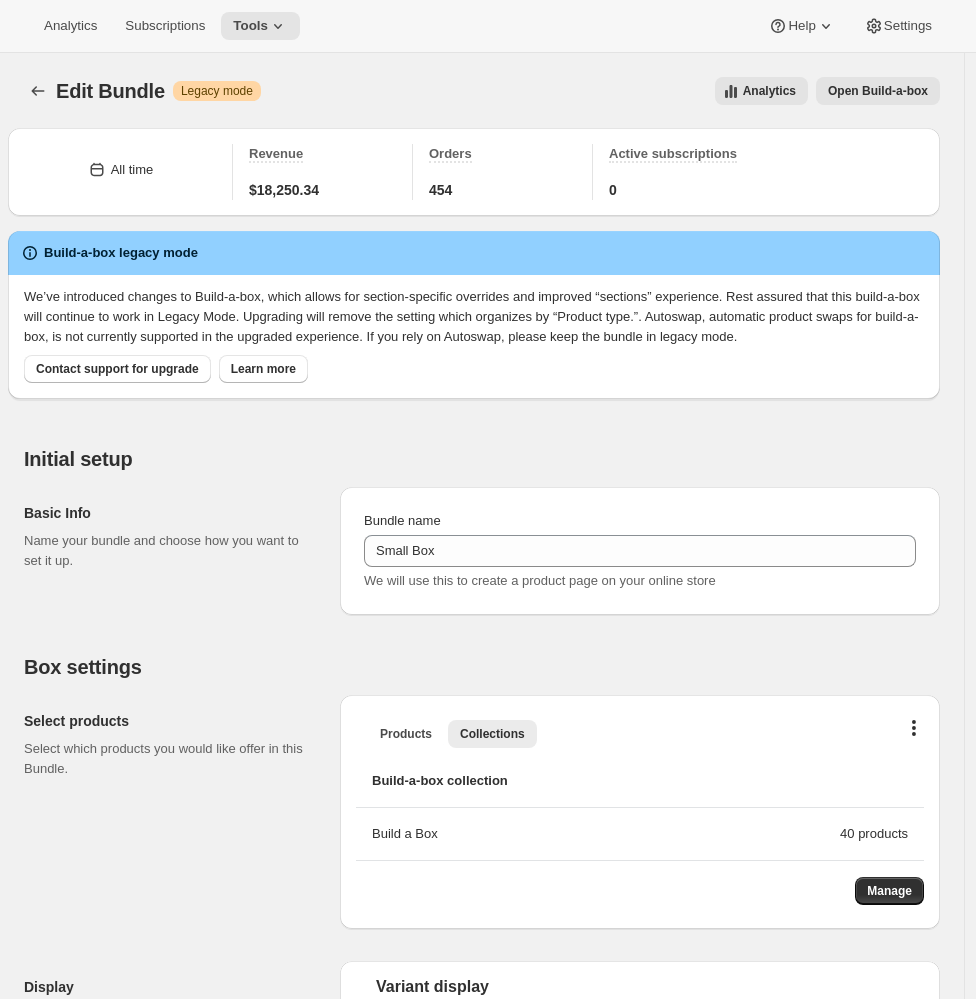 click on "Analytics" at bounding box center [769, 91] 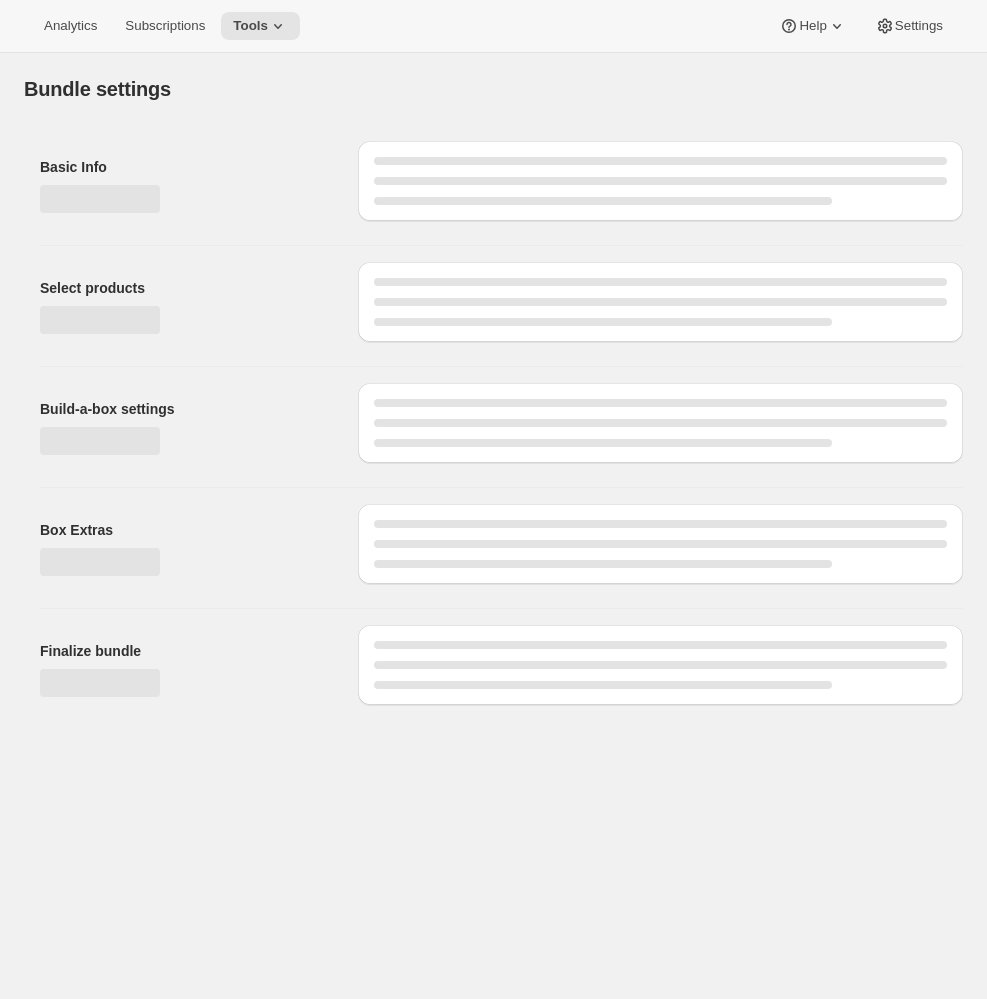 type on "Small Box" 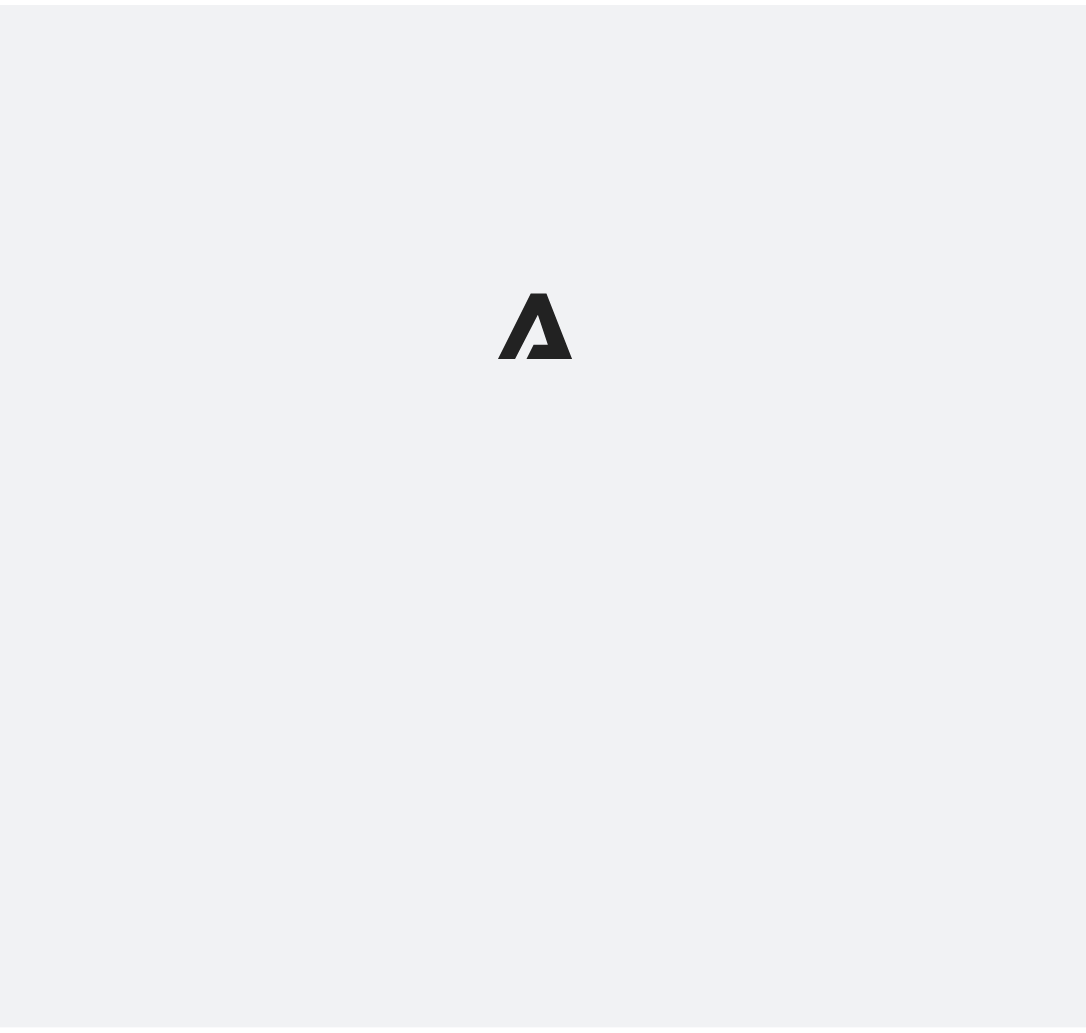 scroll, scrollTop: 0, scrollLeft: 0, axis: both 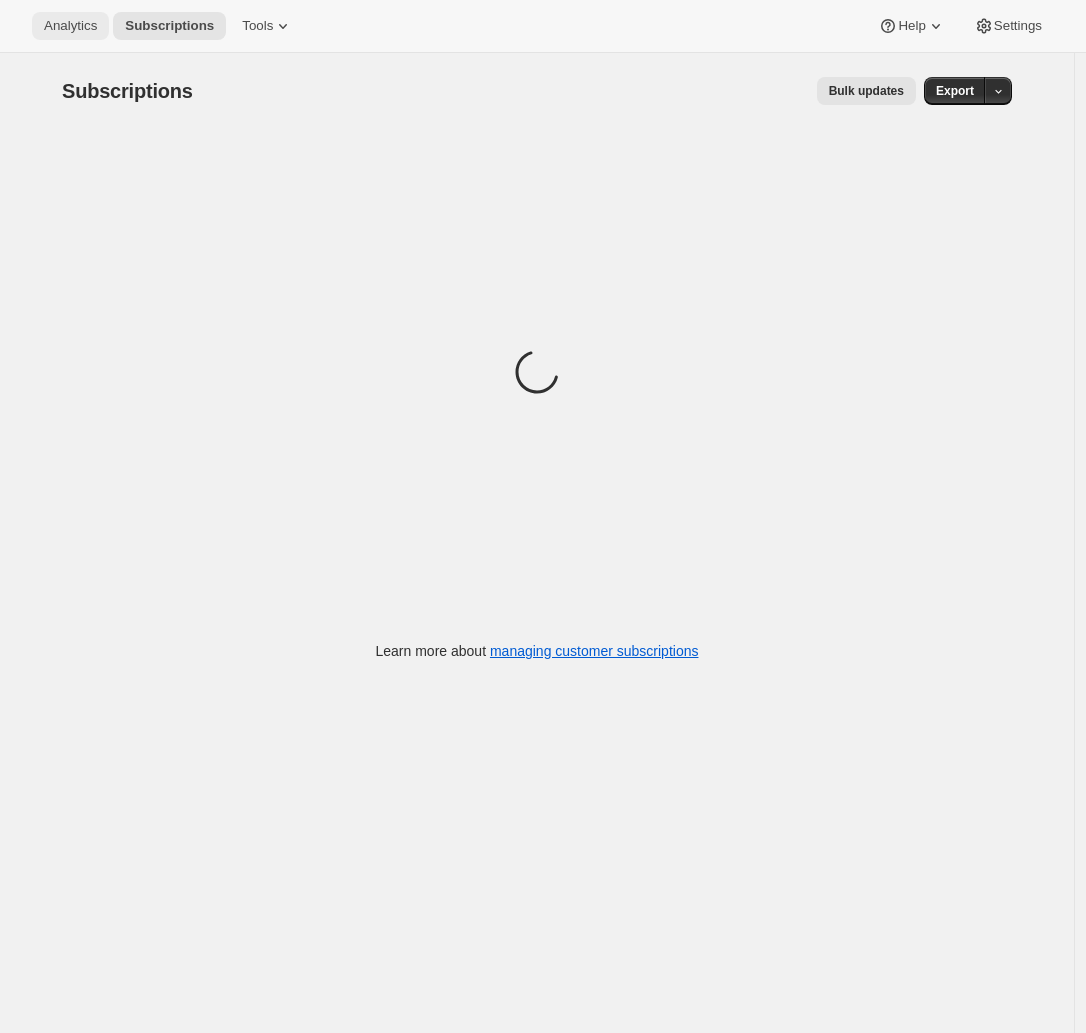 click on "Analytics" at bounding box center (70, 26) 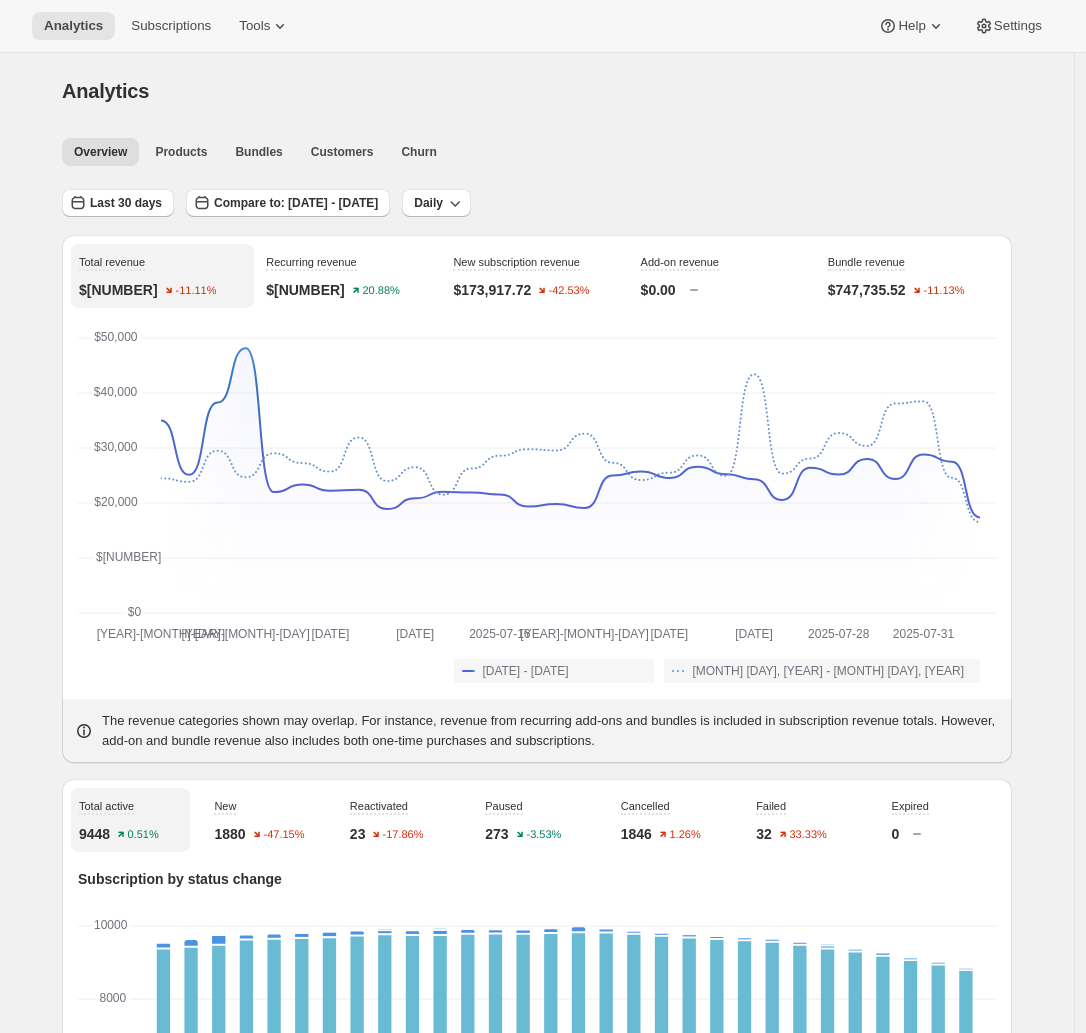 type 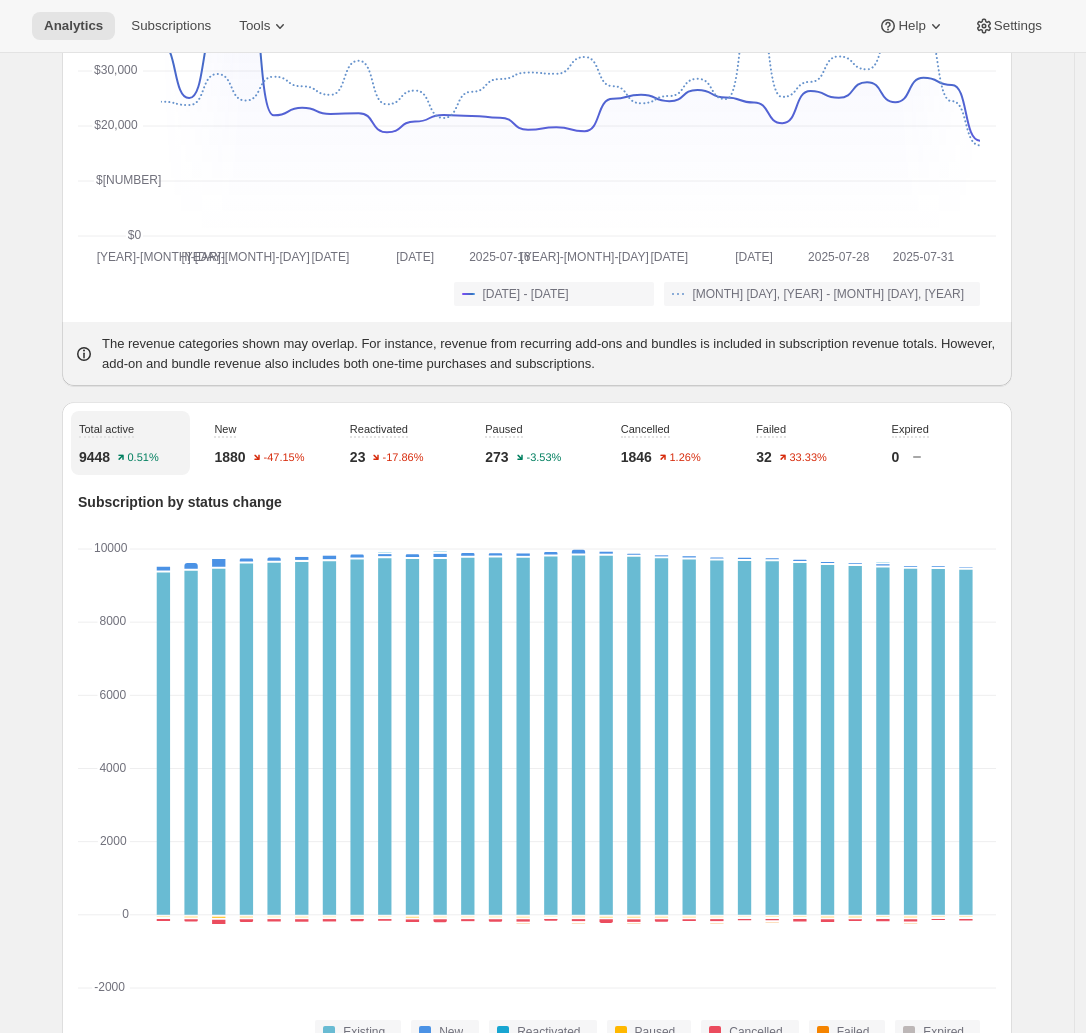scroll, scrollTop: 0, scrollLeft: 0, axis: both 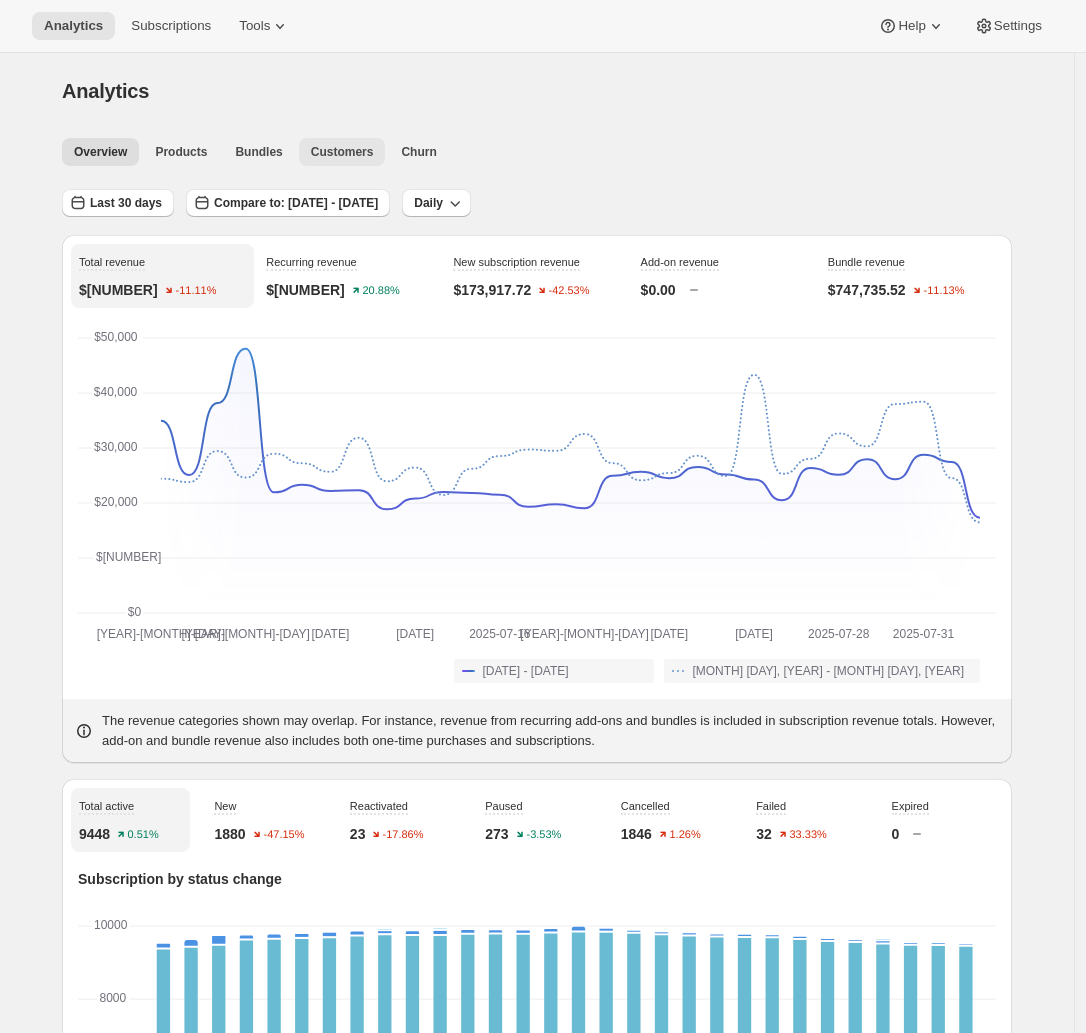 click on "Customers" at bounding box center (342, 152) 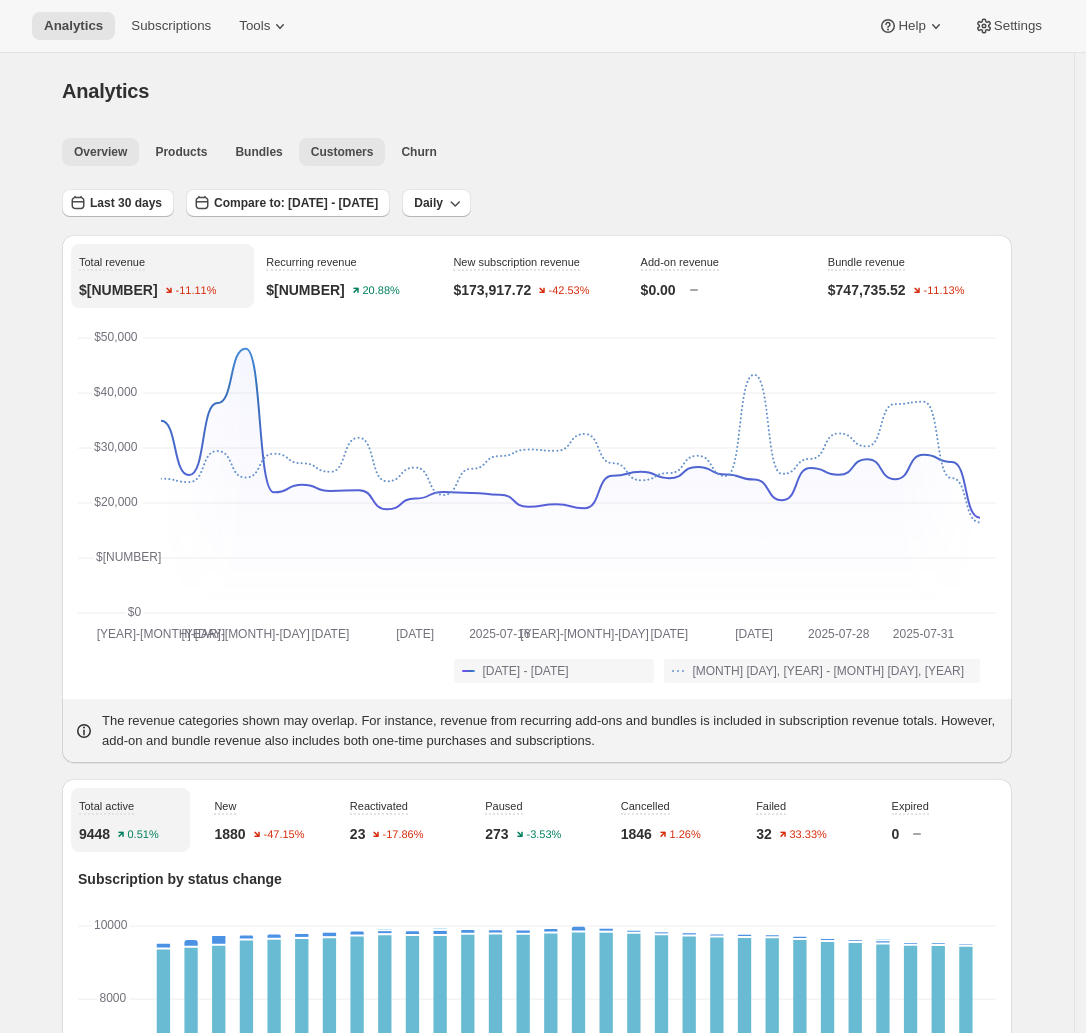 click on "Customers" at bounding box center (342, 152) 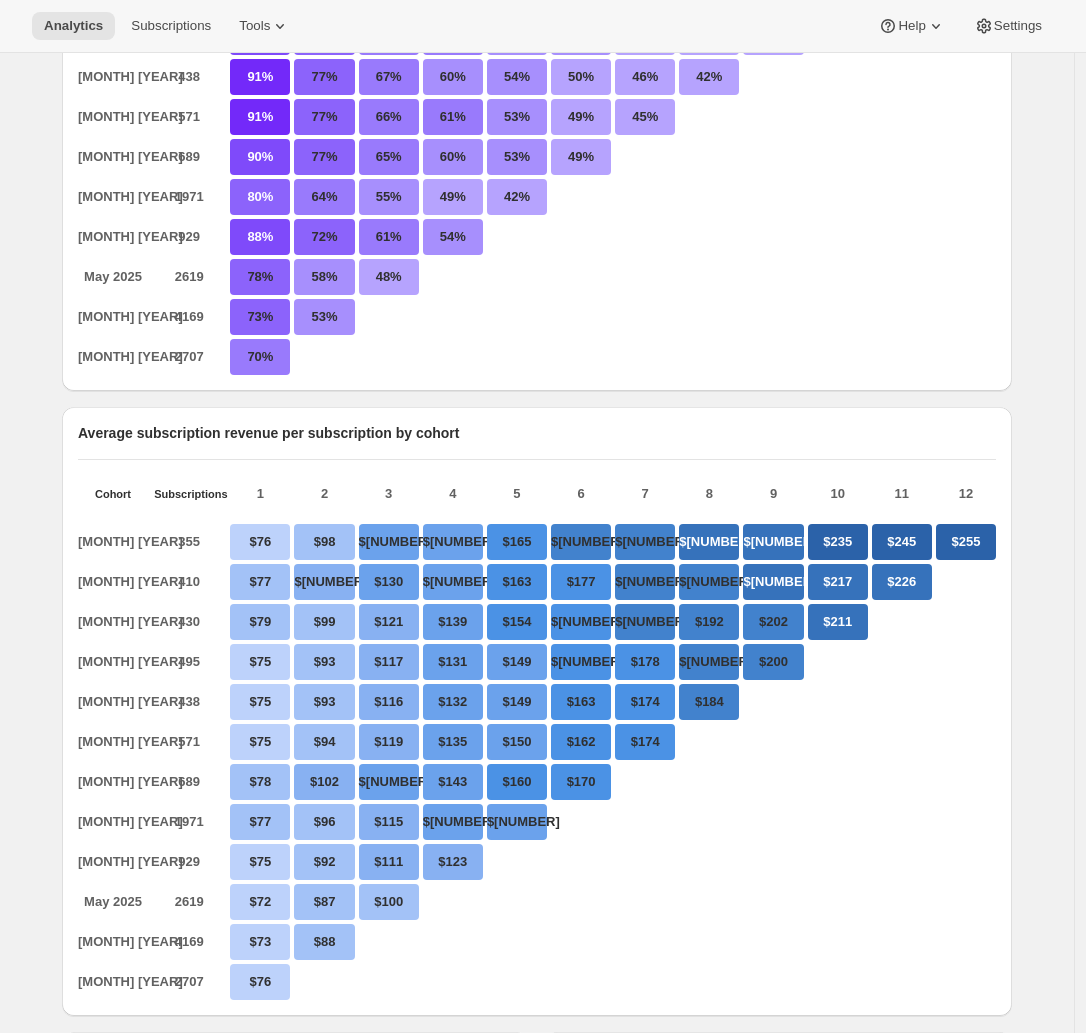 scroll, scrollTop: 0, scrollLeft: 0, axis: both 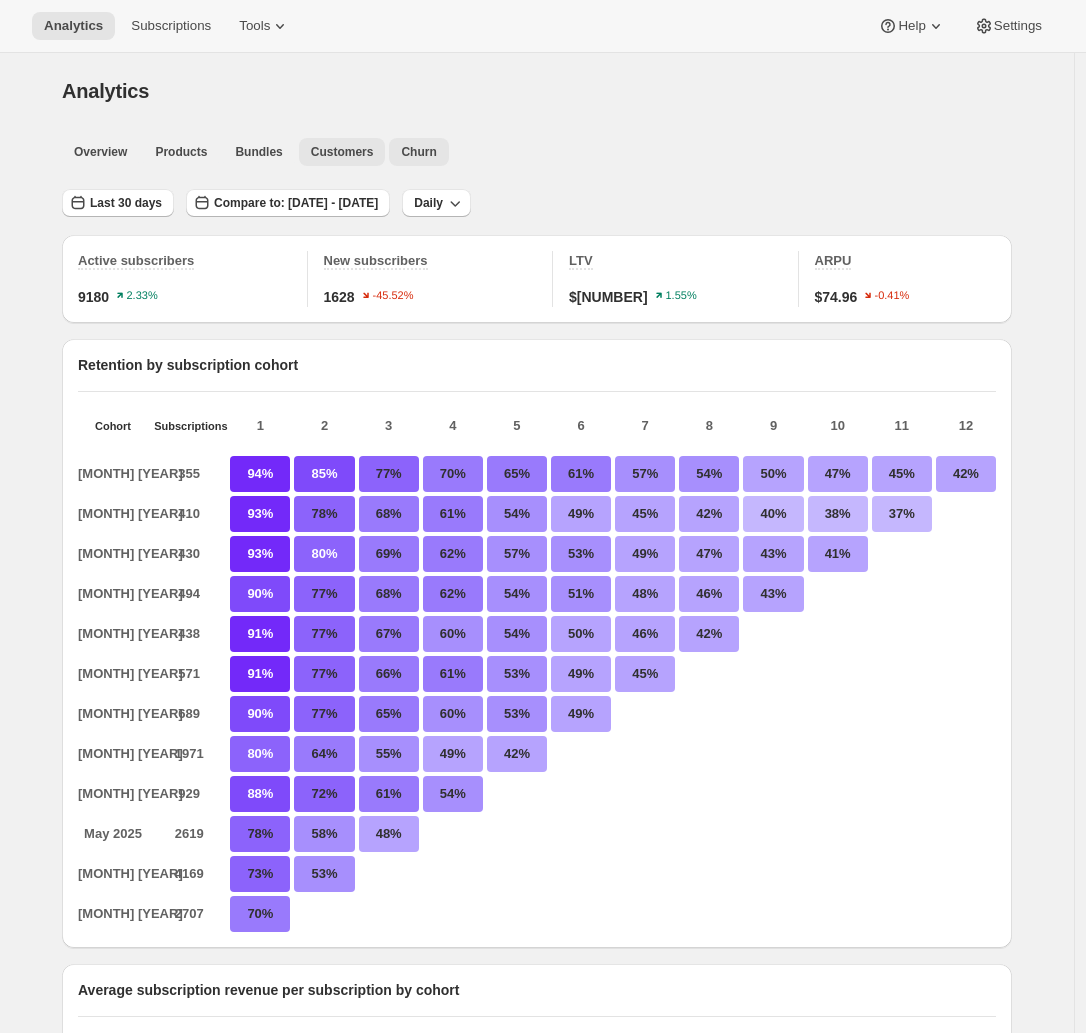 click on "Churn" at bounding box center [418, 152] 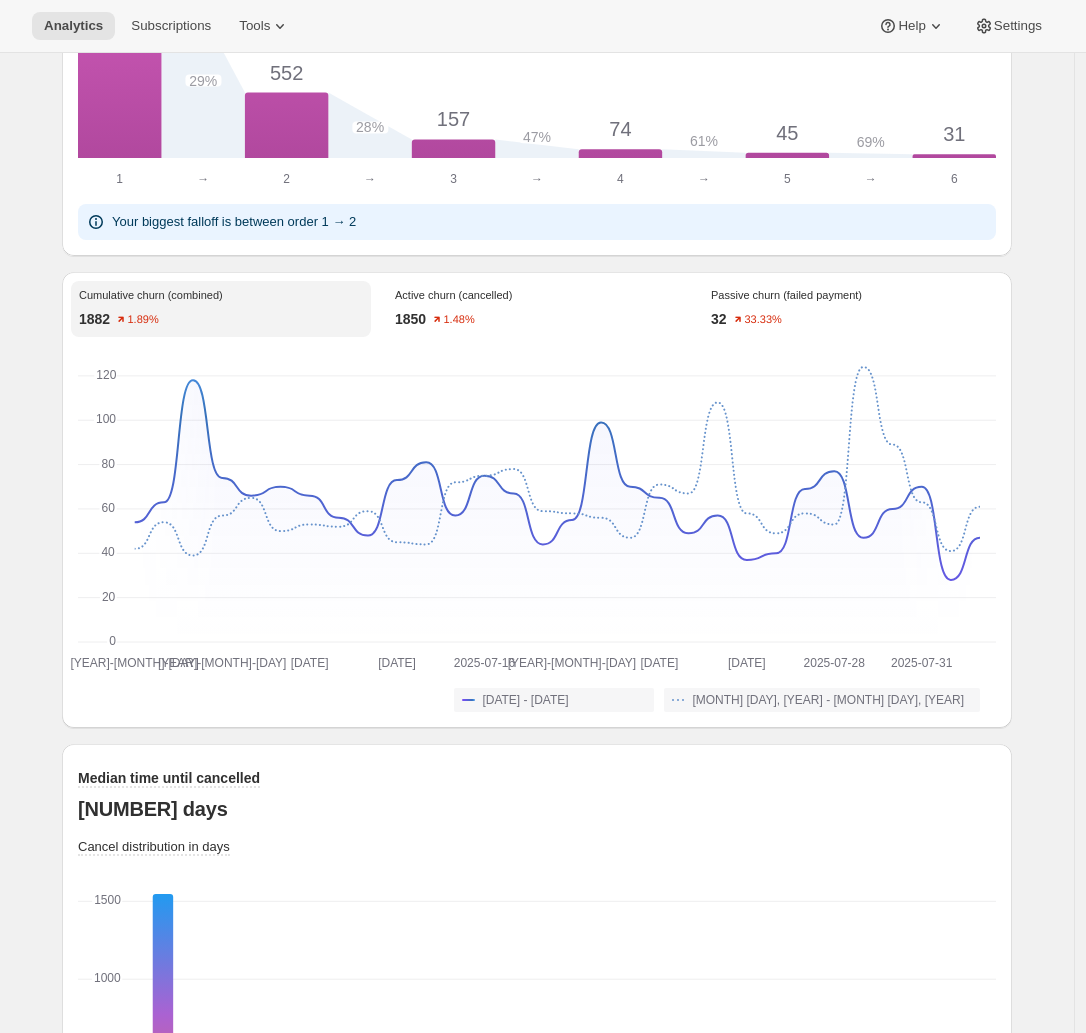 scroll, scrollTop: 1562, scrollLeft: 0, axis: vertical 